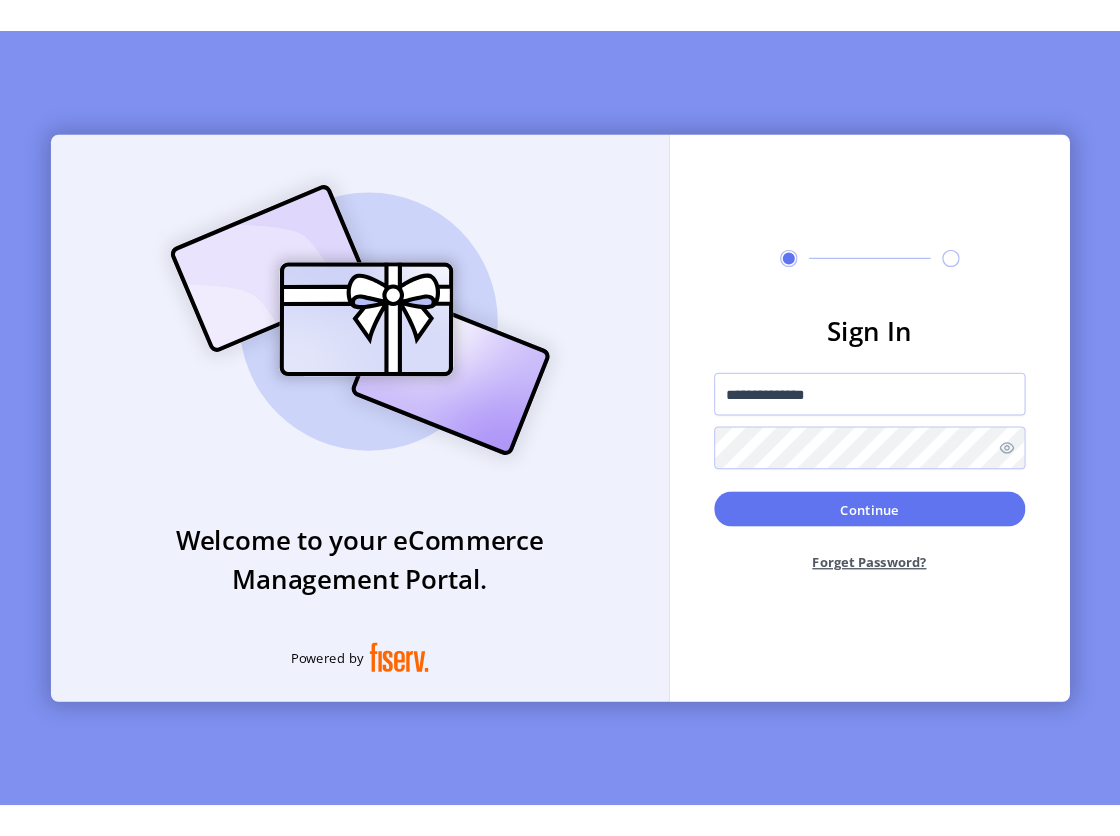 scroll, scrollTop: 0, scrollLeft: 0, axis: both 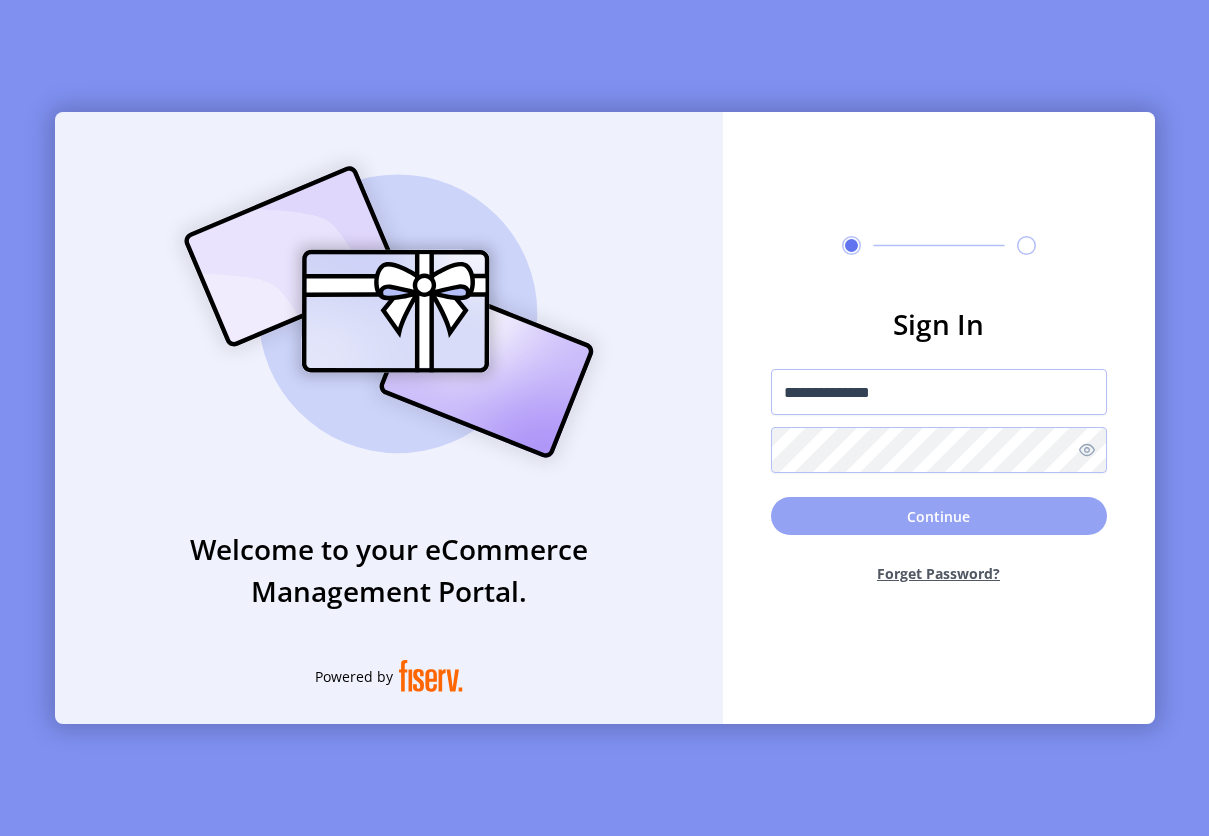 click on "Continue" 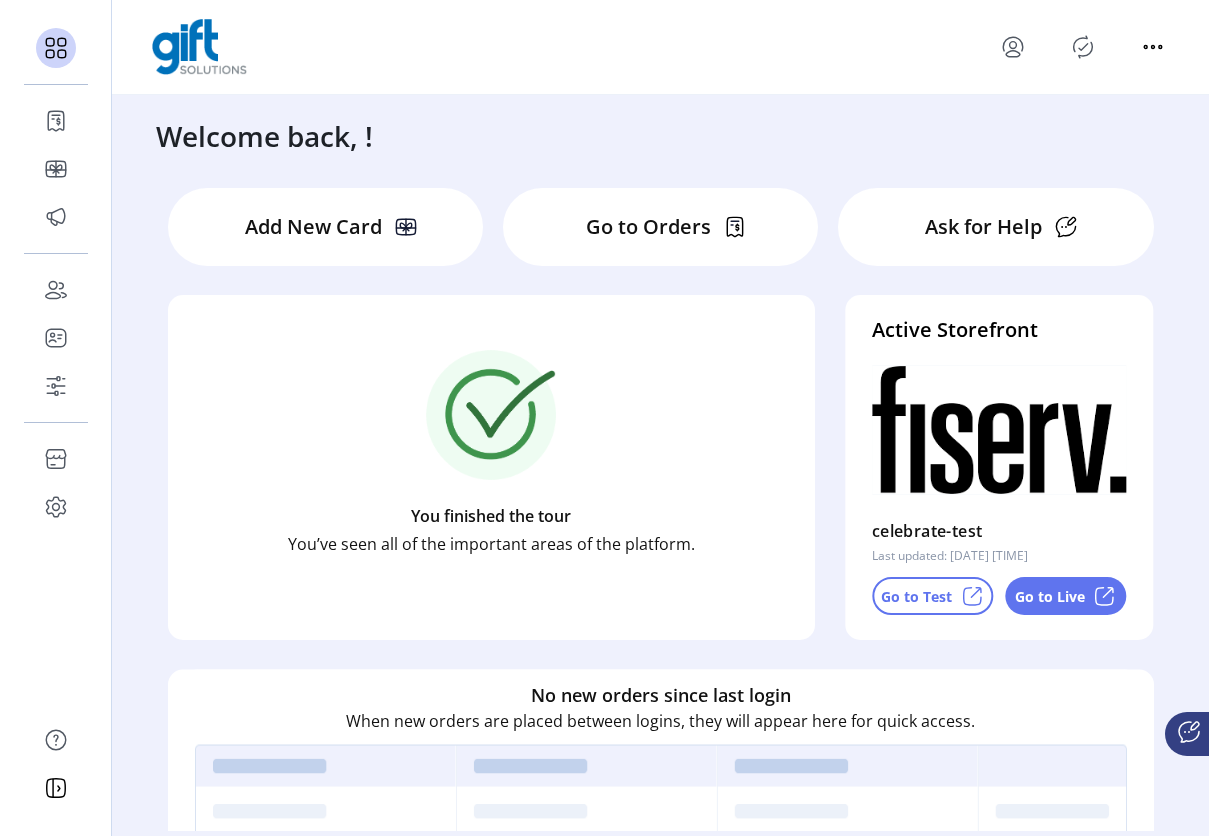 click 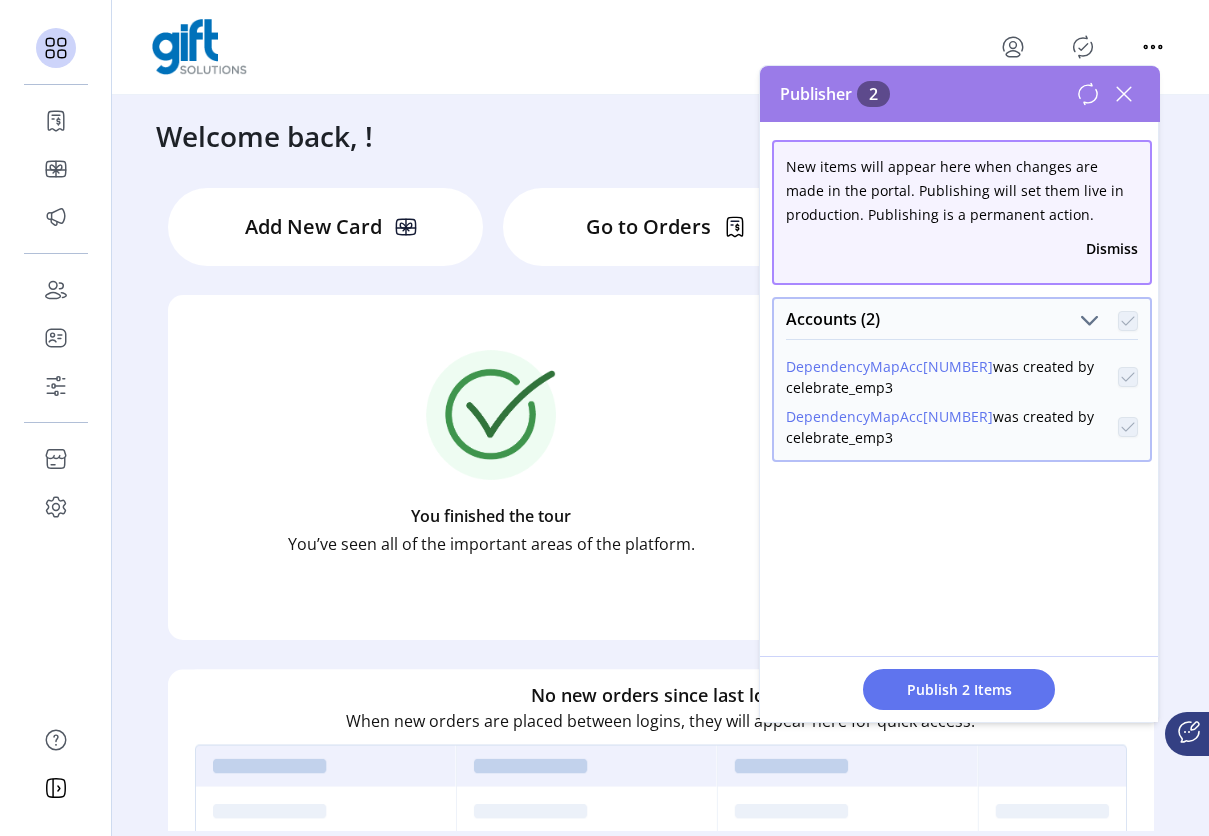 click 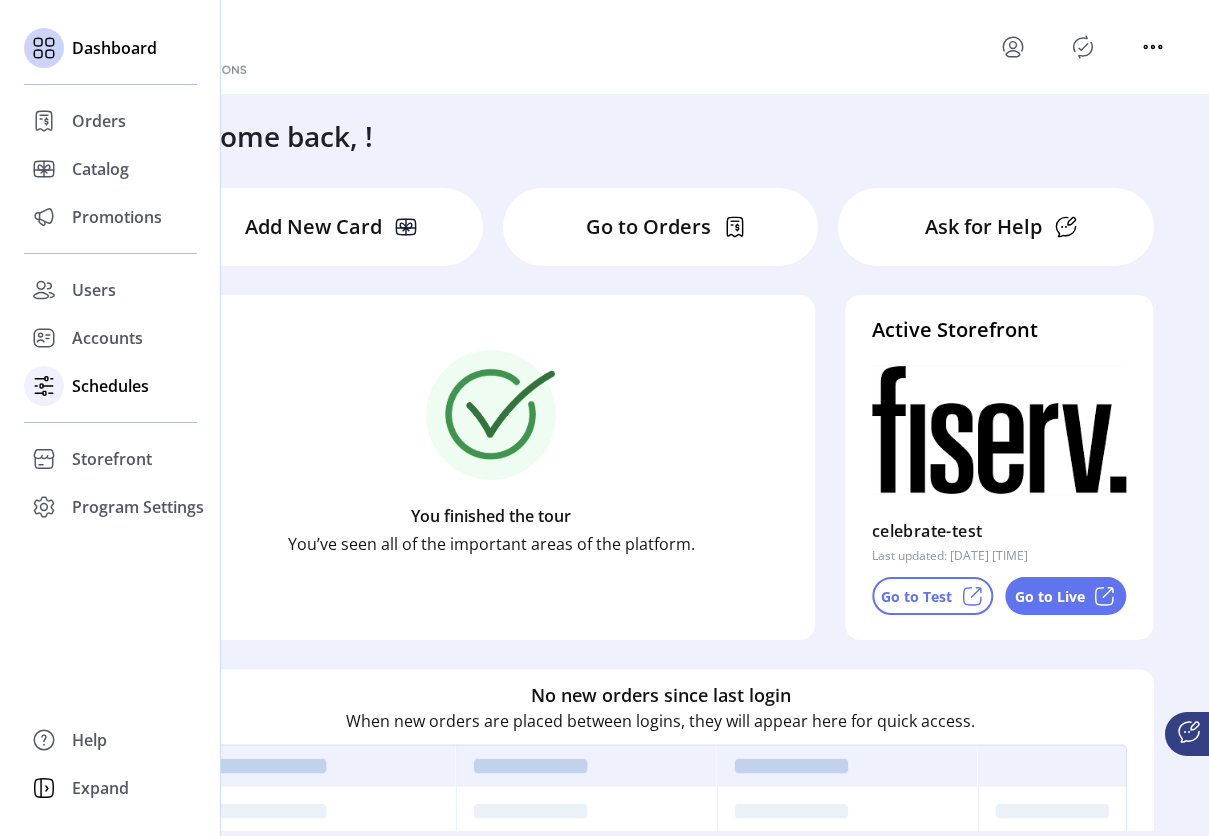 click on "Schedules" 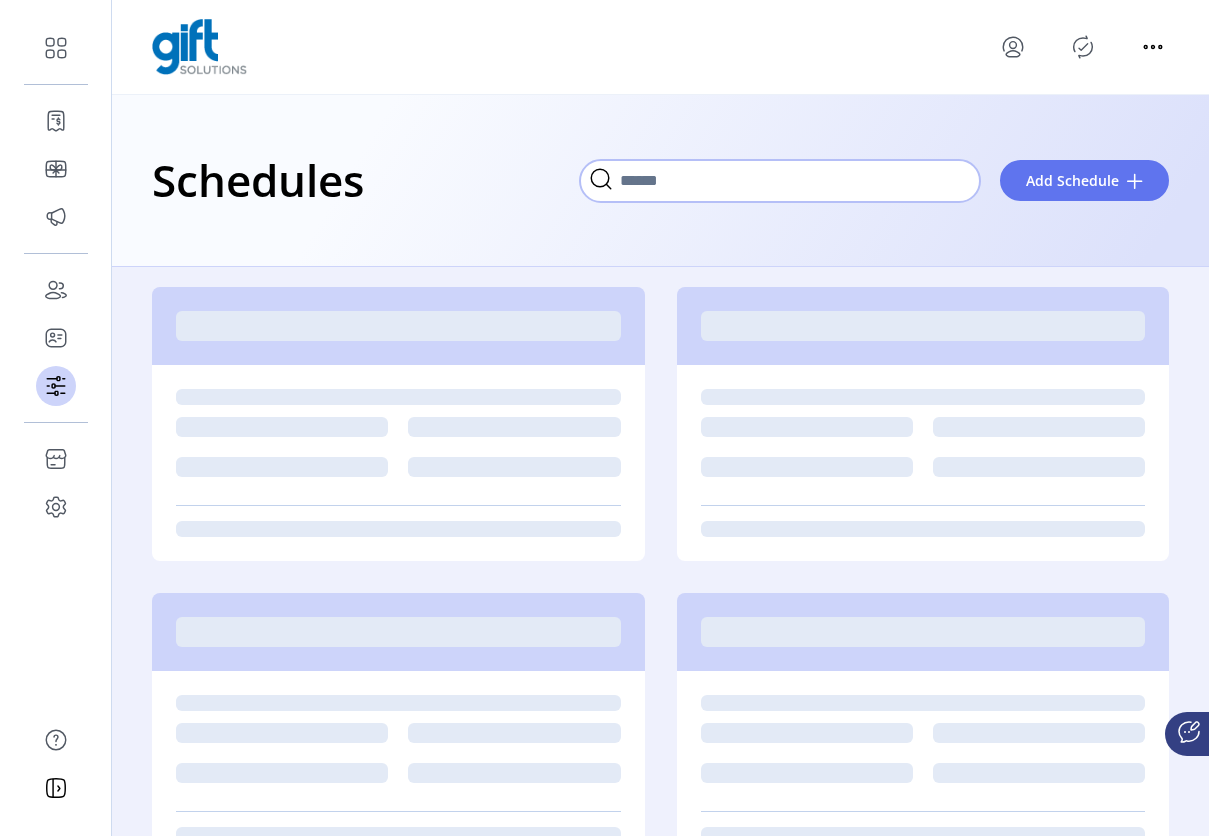 click 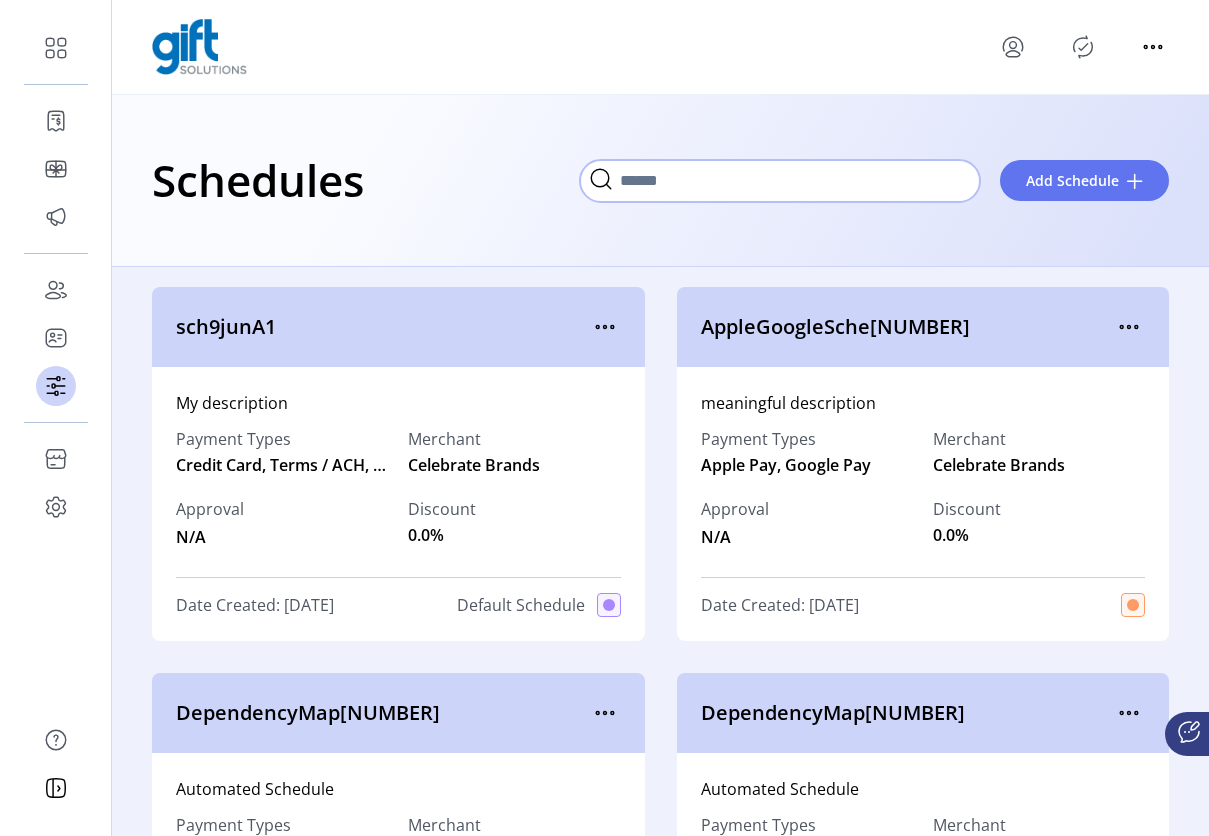 paste on "**********" 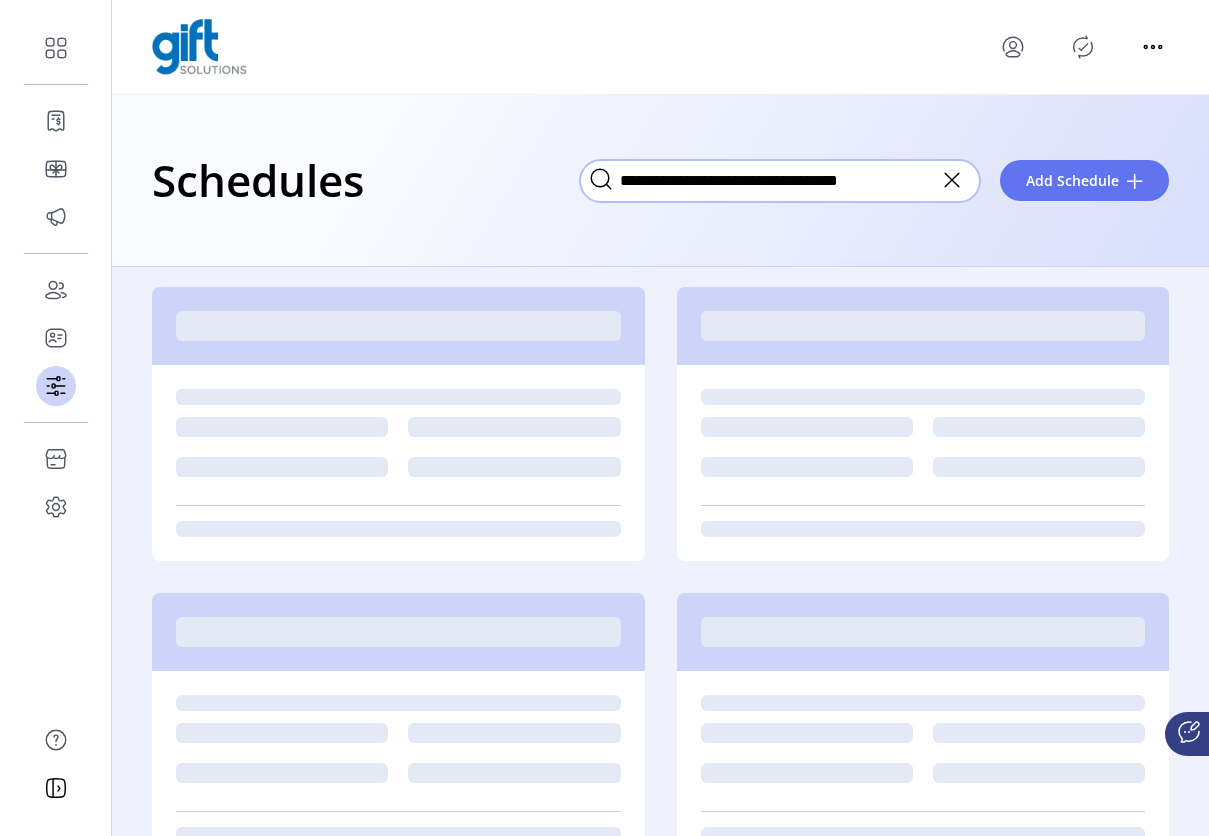 type on "**********" 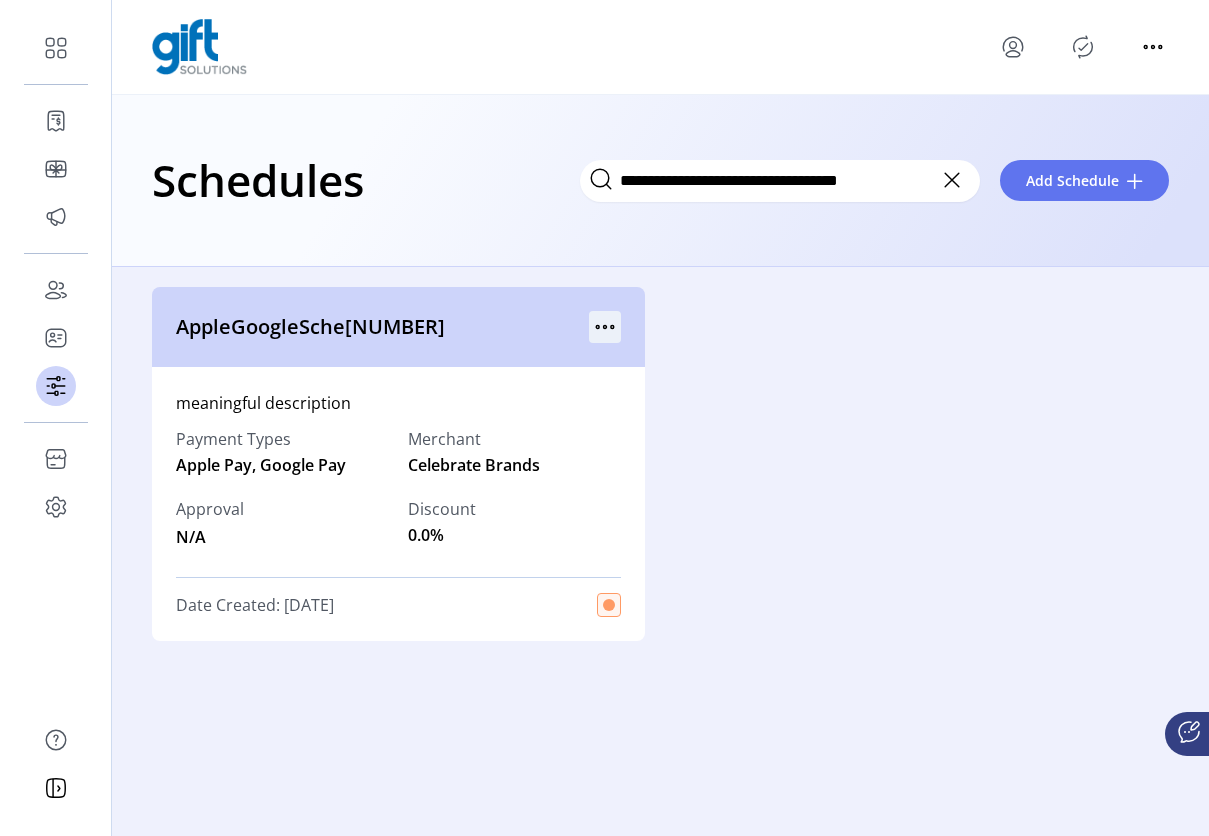 click 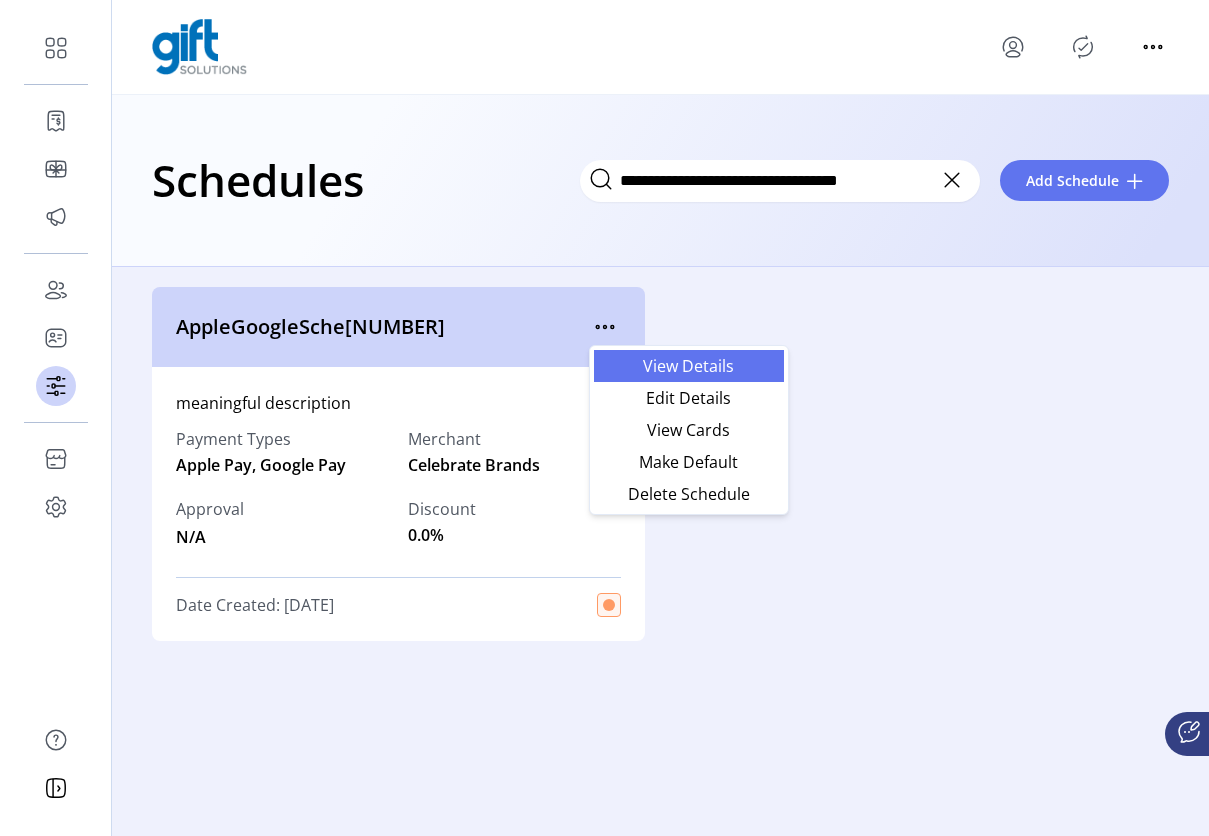 click on "View Details" at bounding box center [689, 366] 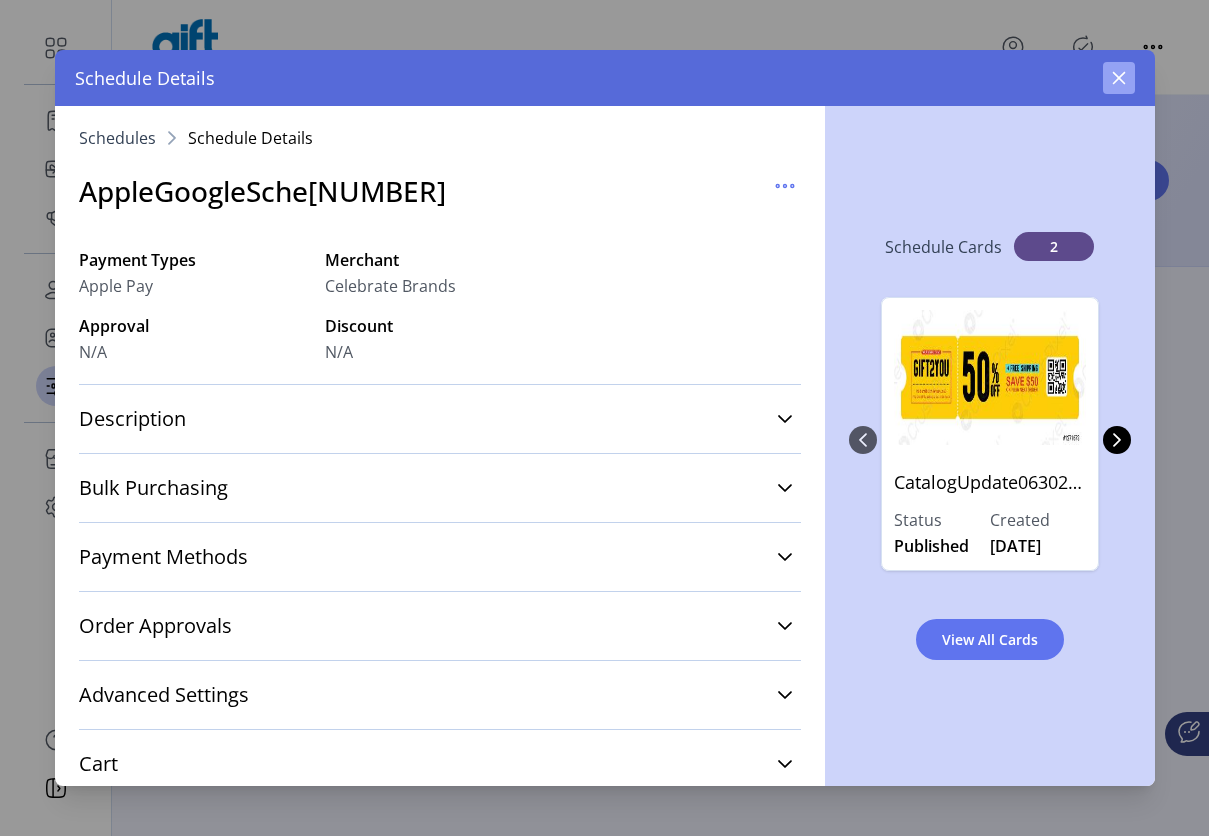 click 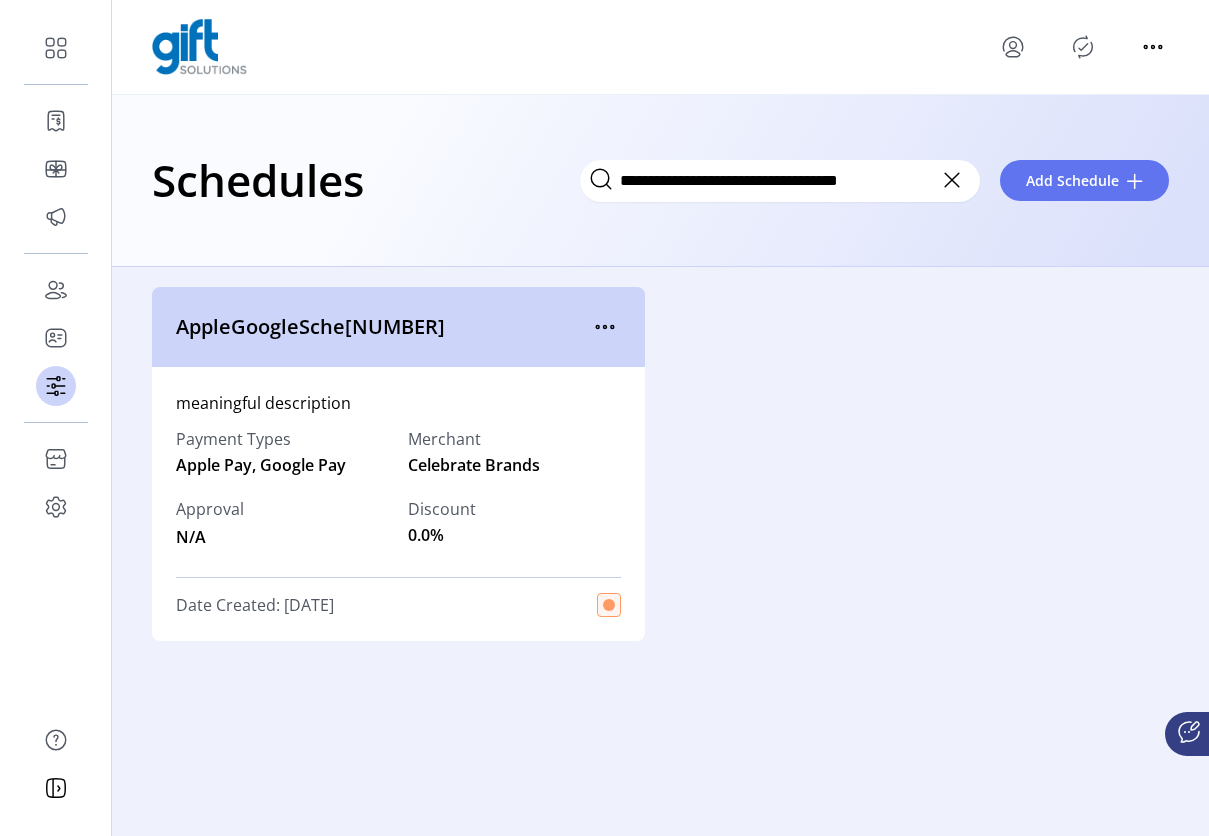 click 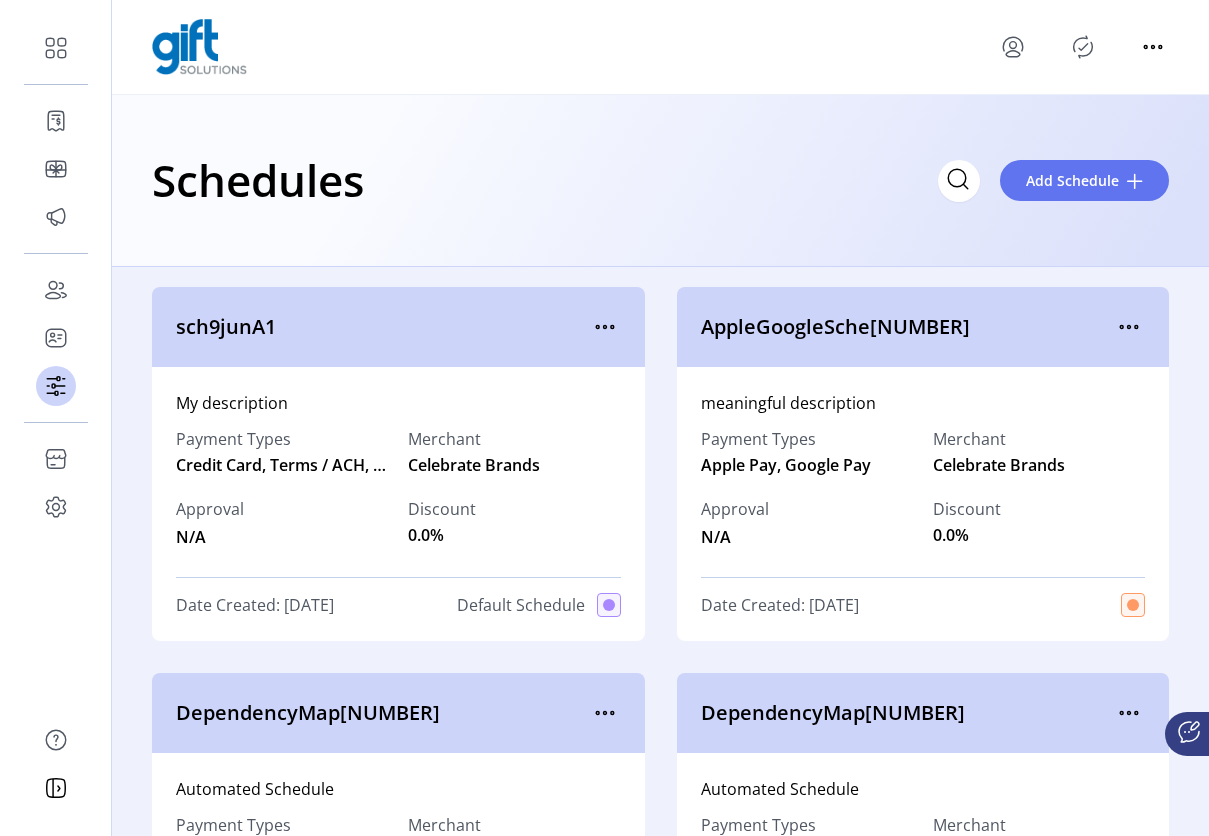 click 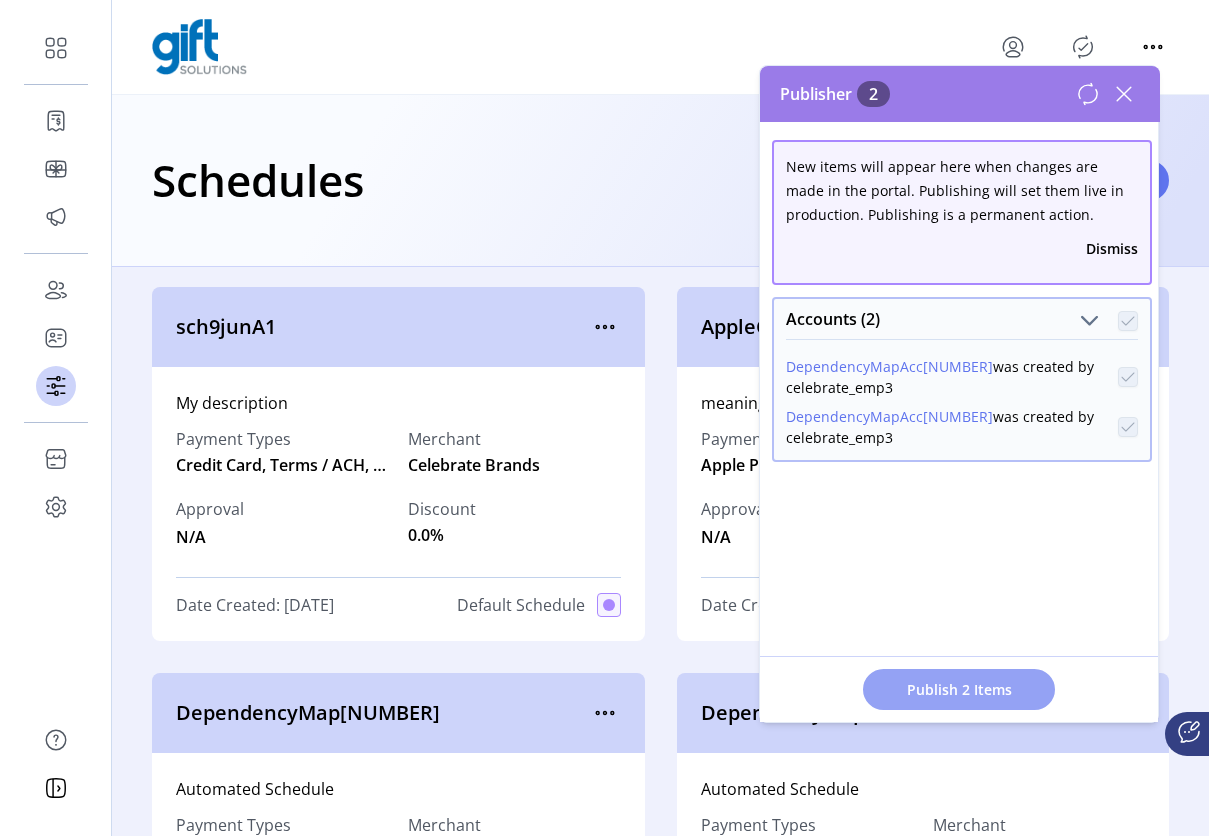 click on "Publish 2 Items" at bounding box center (959, 689) 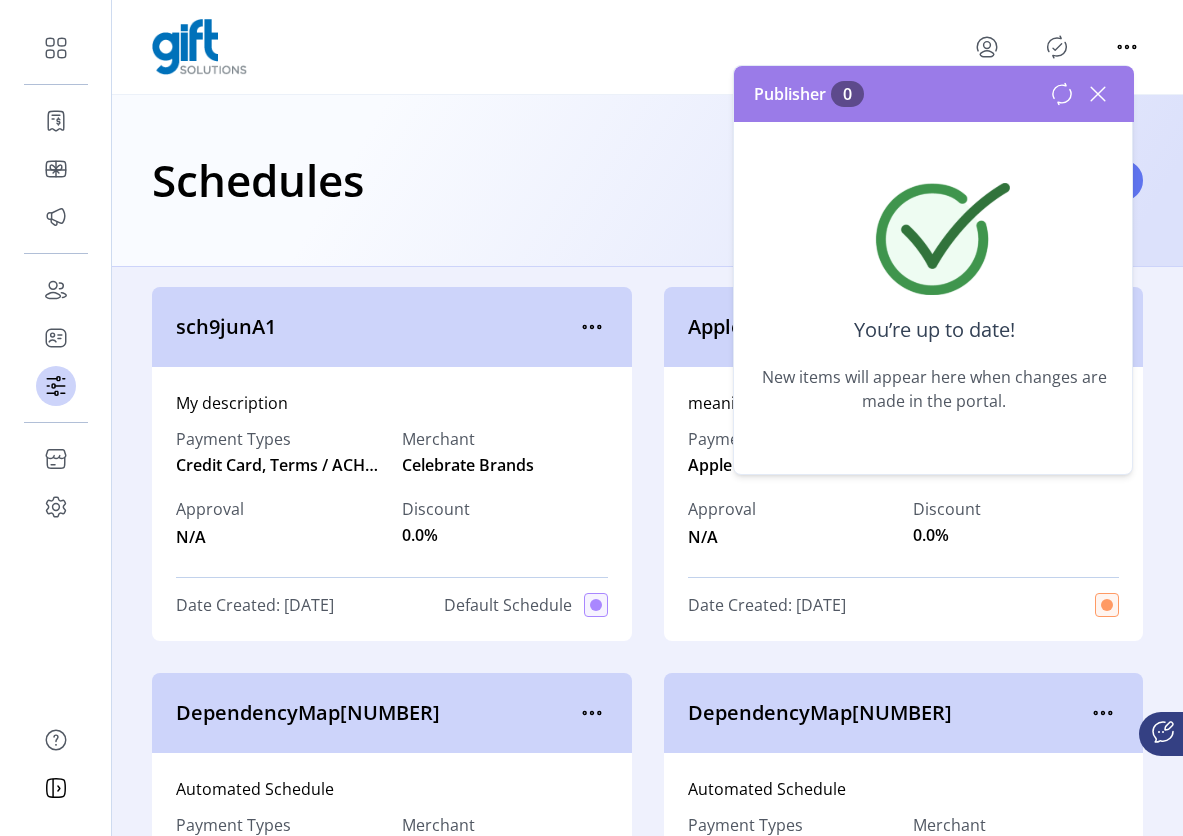 click 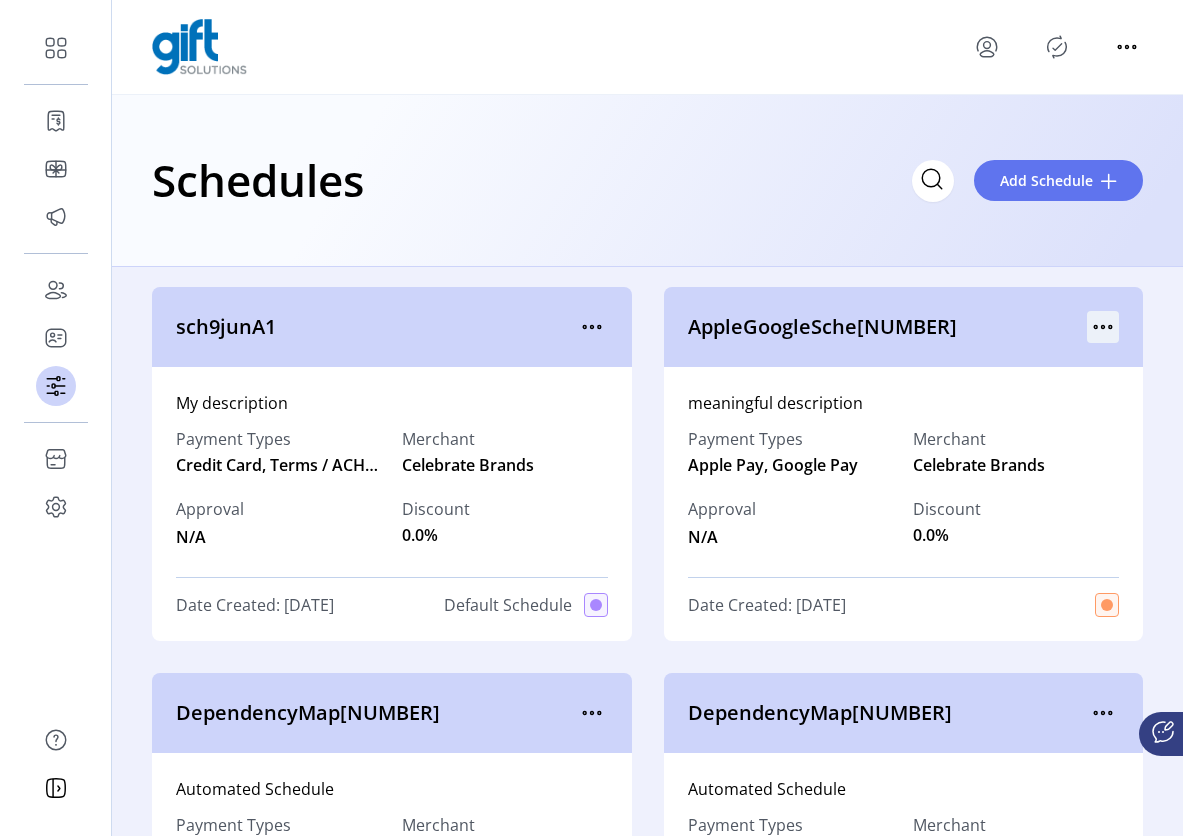 click 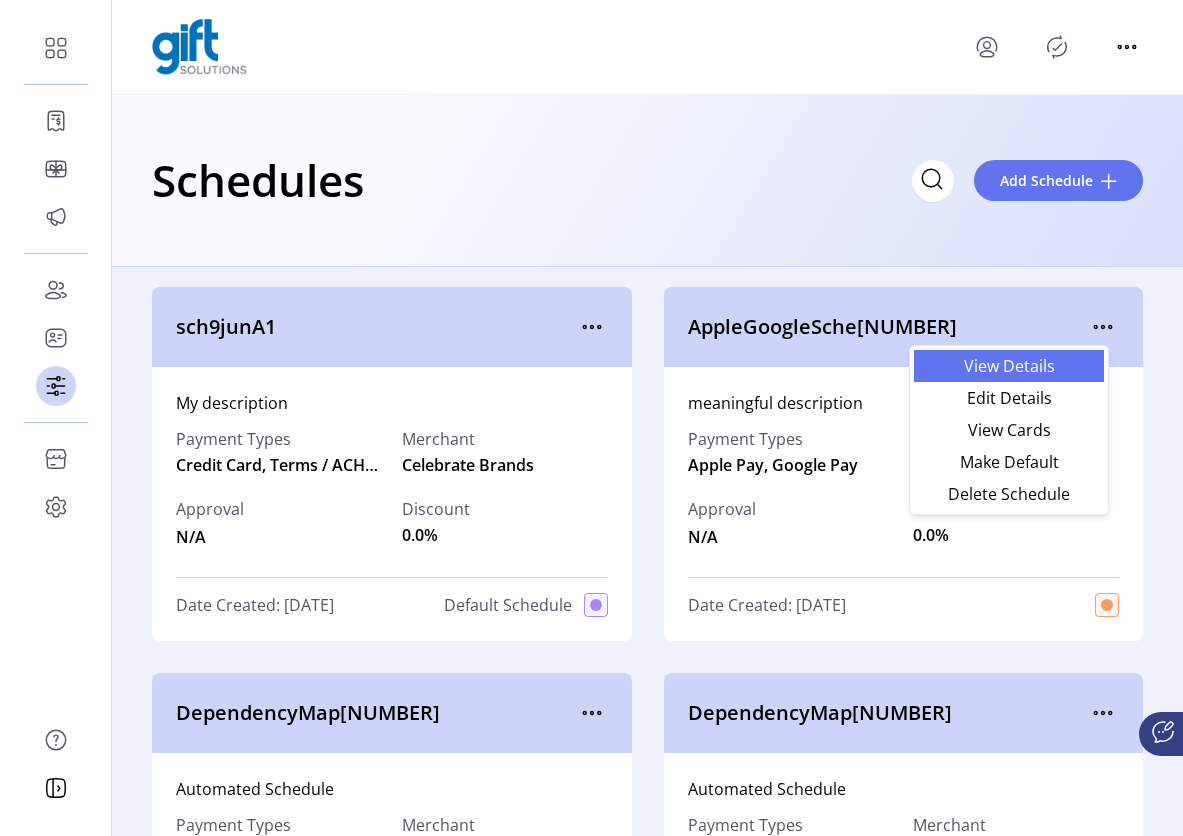 click on "View Details" at bounding box center (1009, 366) 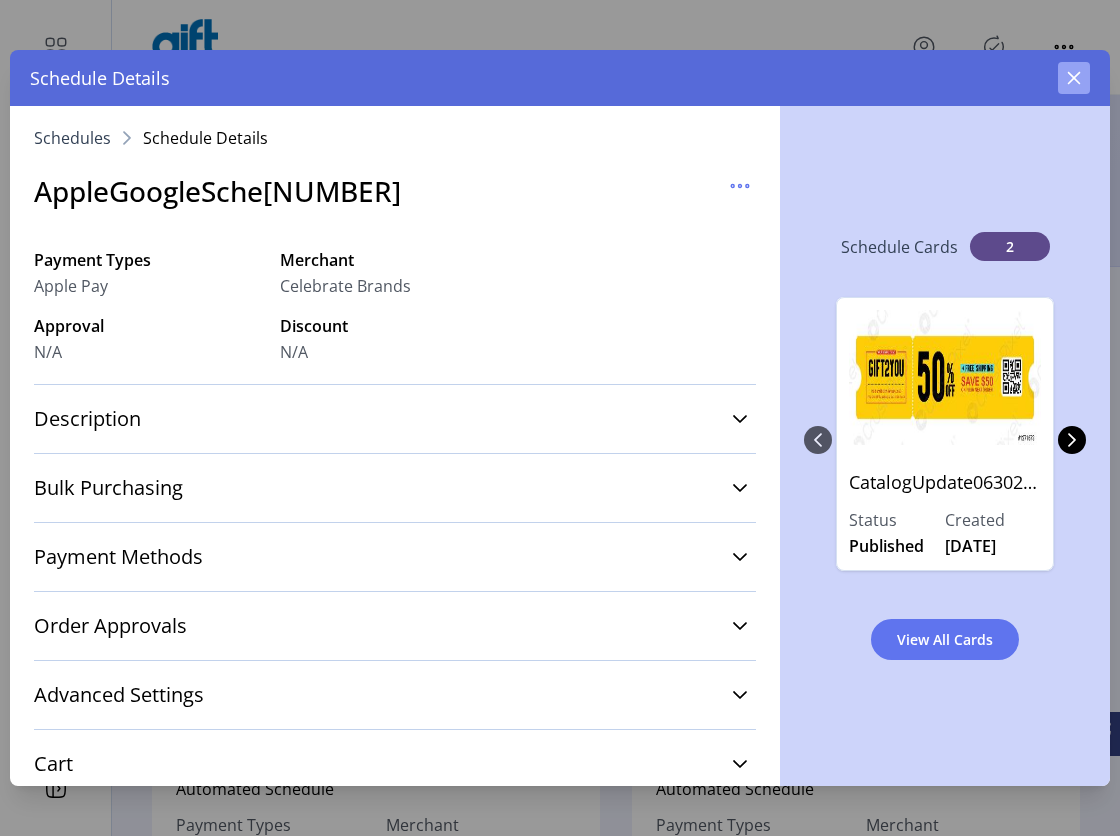 click 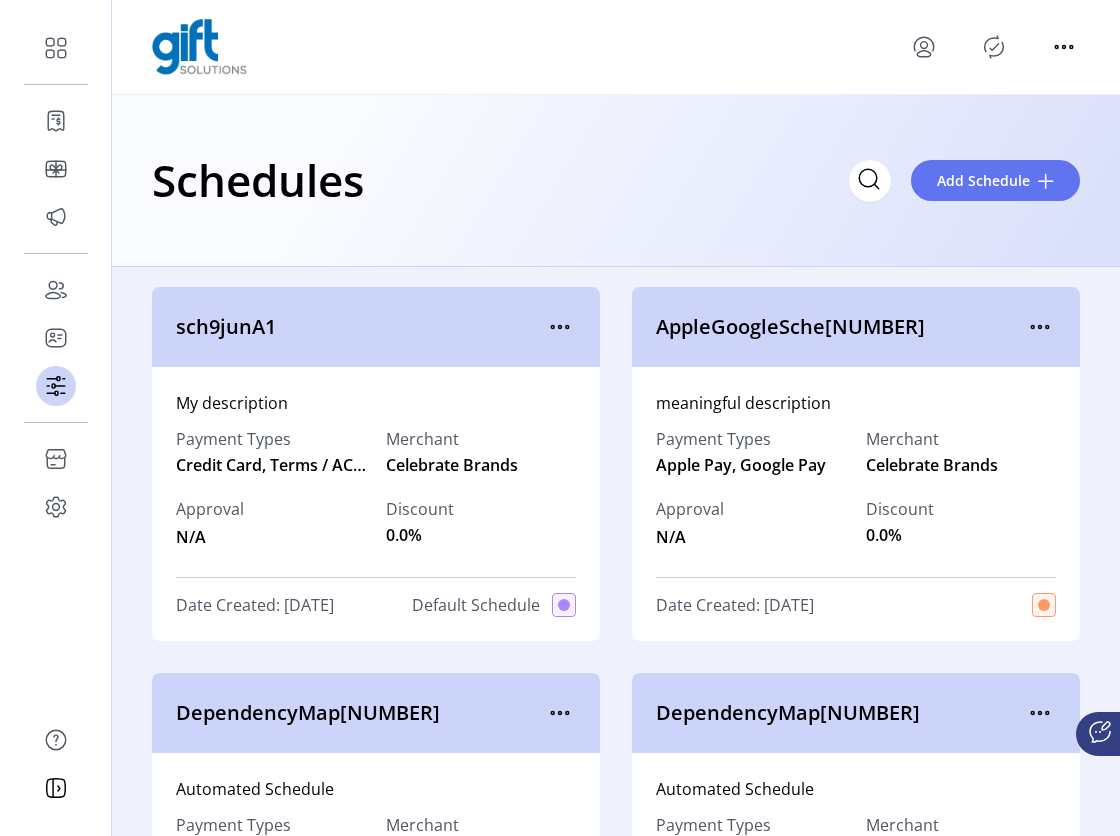 click on "Schedules
Add Schedule" 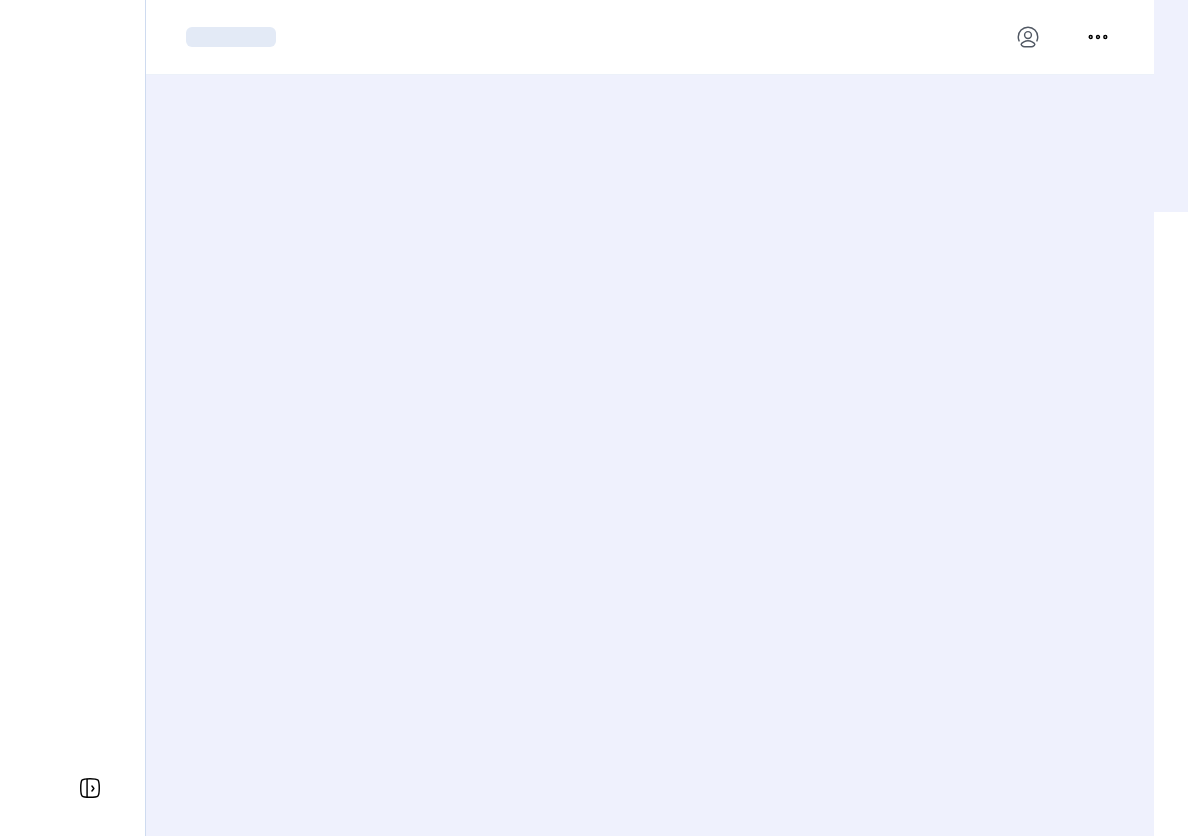 scroll, scrollTop: 0, scrollLeft: 0, axis: both 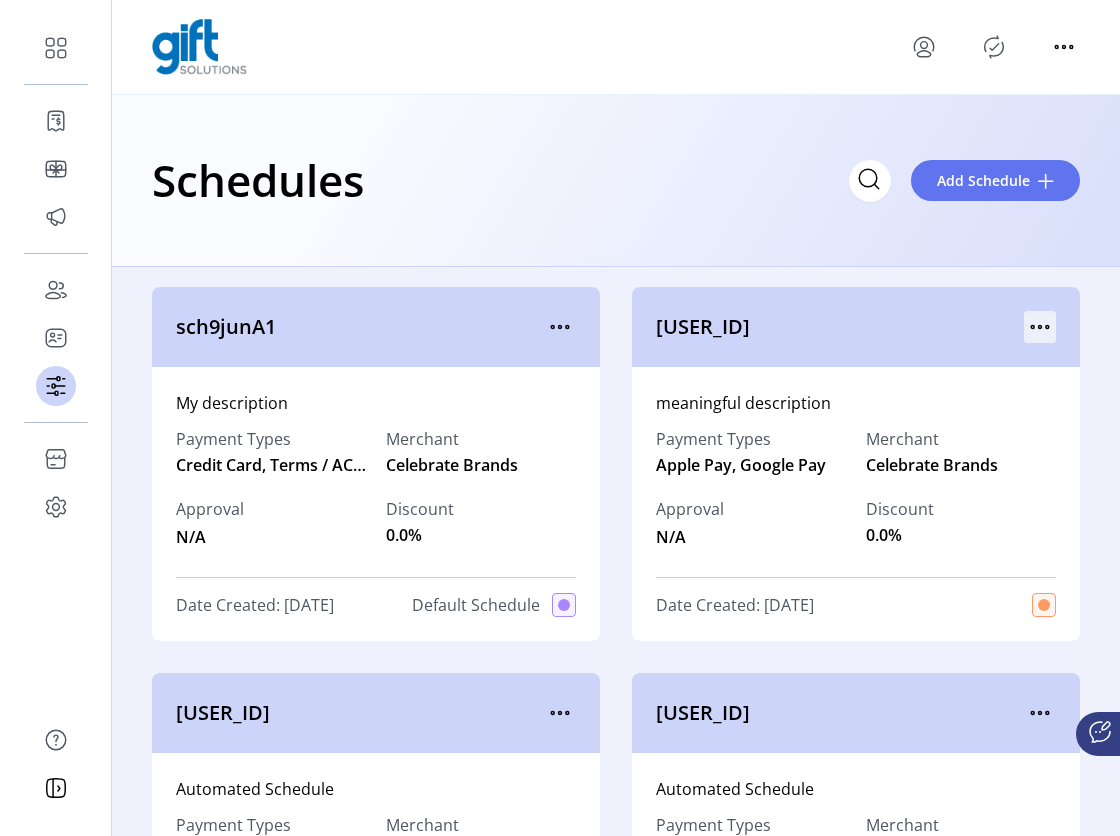 click 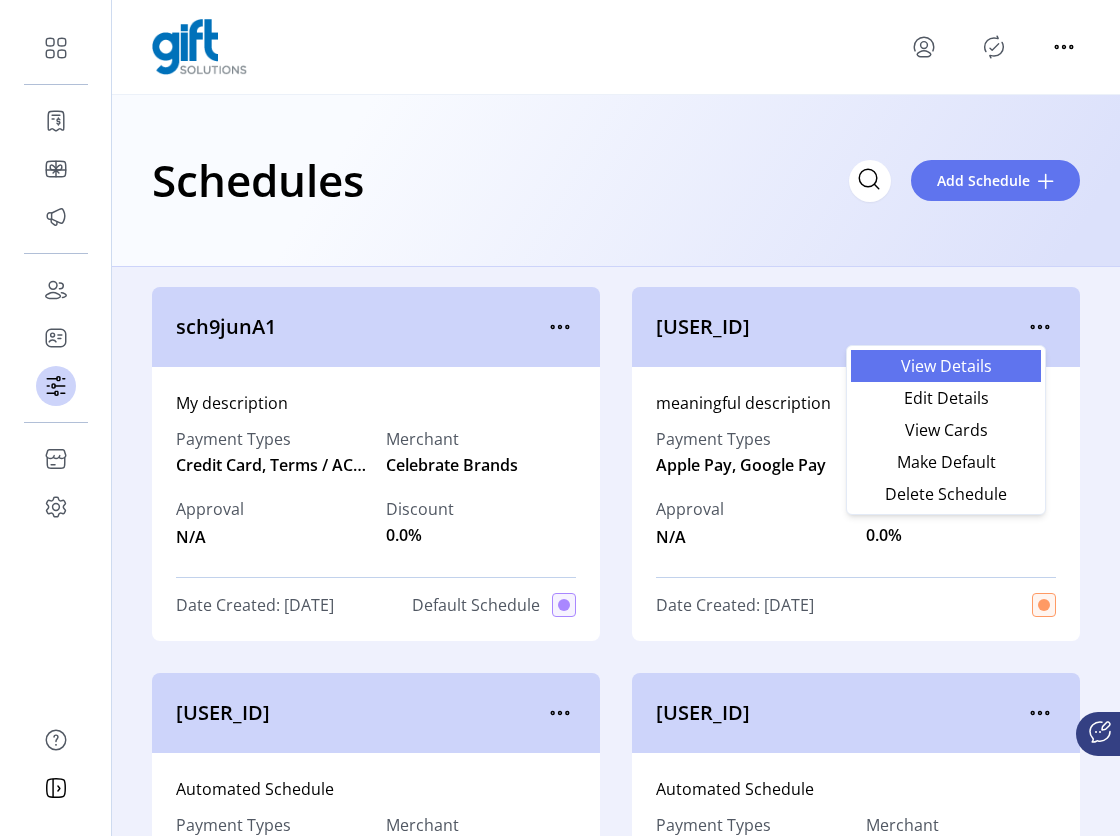 click on "View Details" at bounding box center (946, 366) 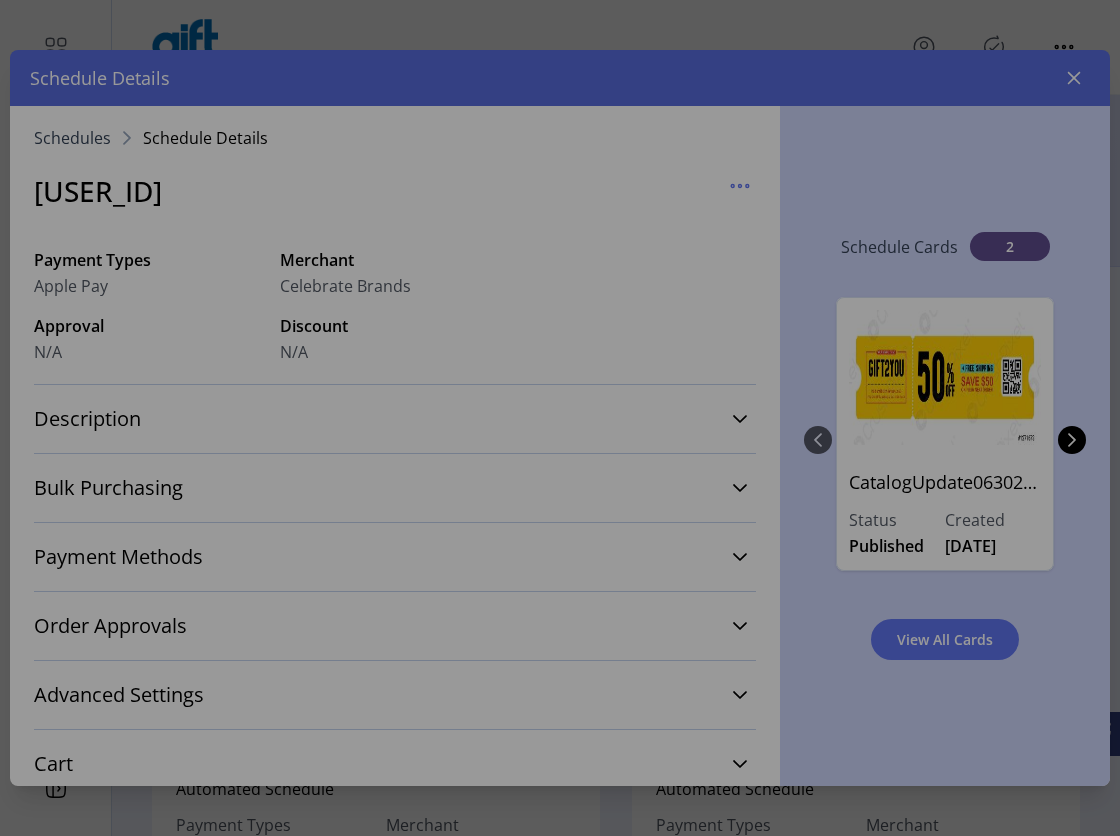 type 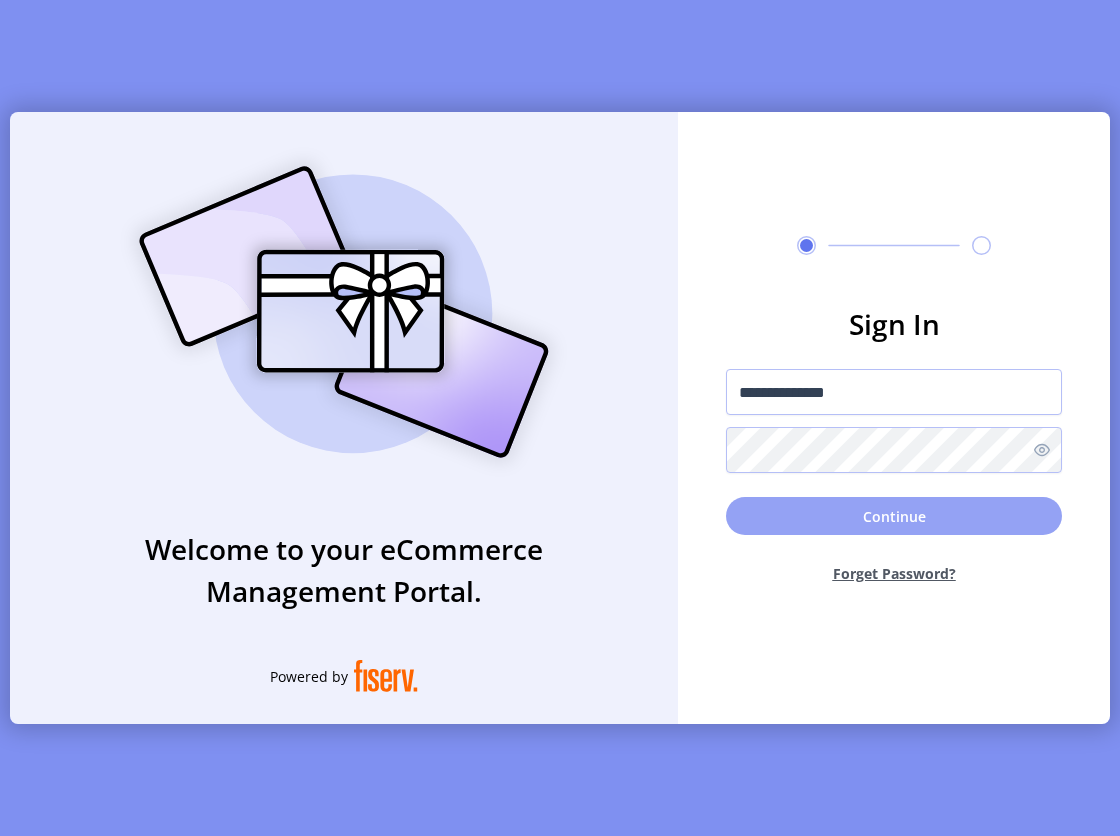 click on "Continue" 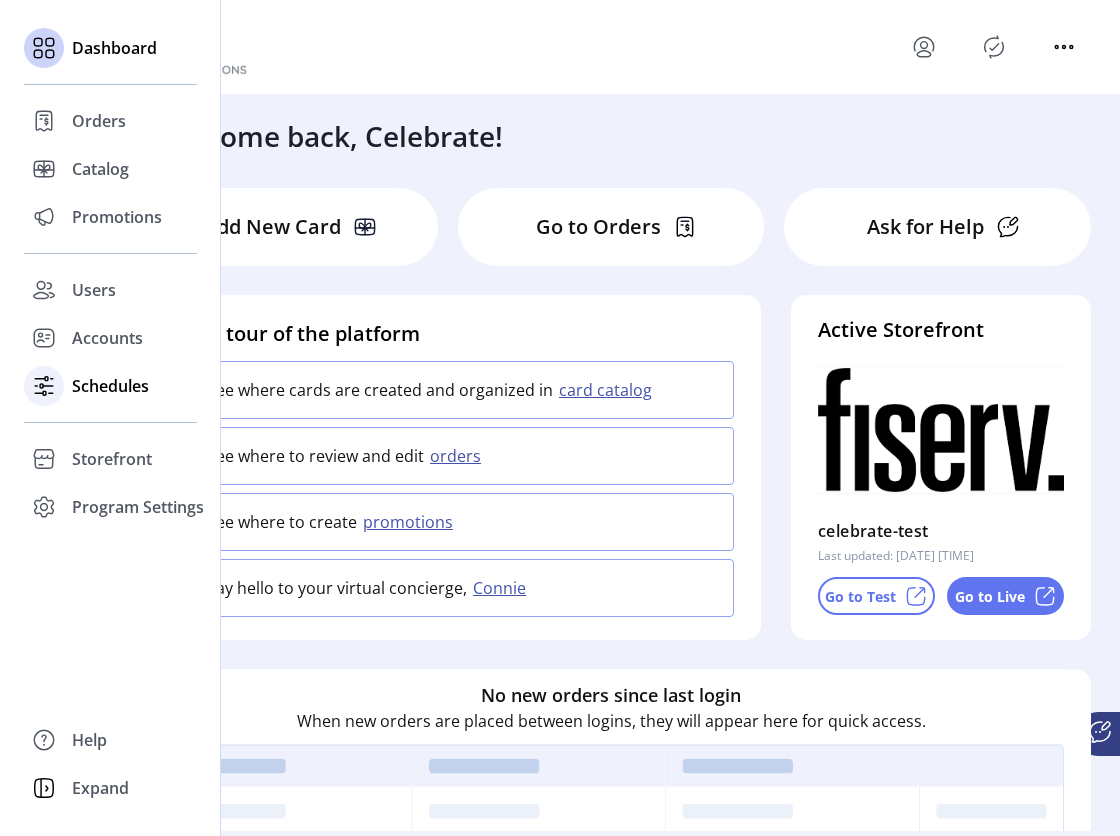click on "Schedules" 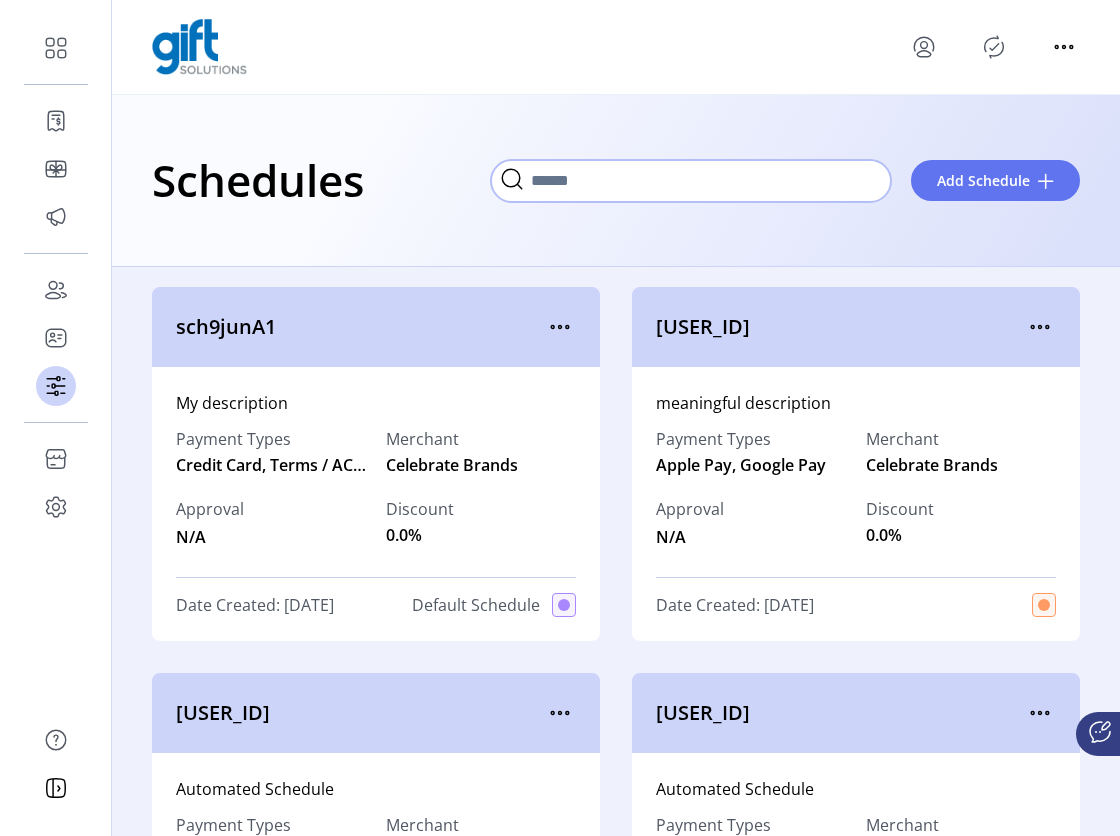 click 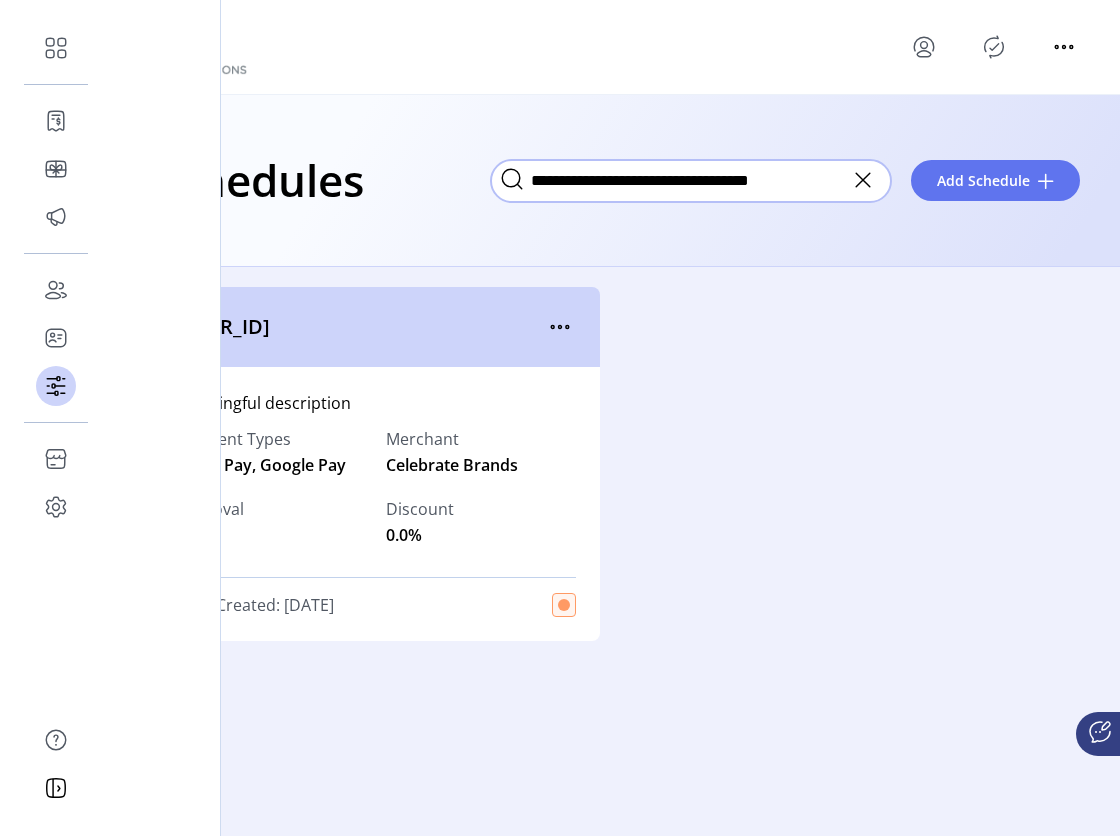type on "**********" 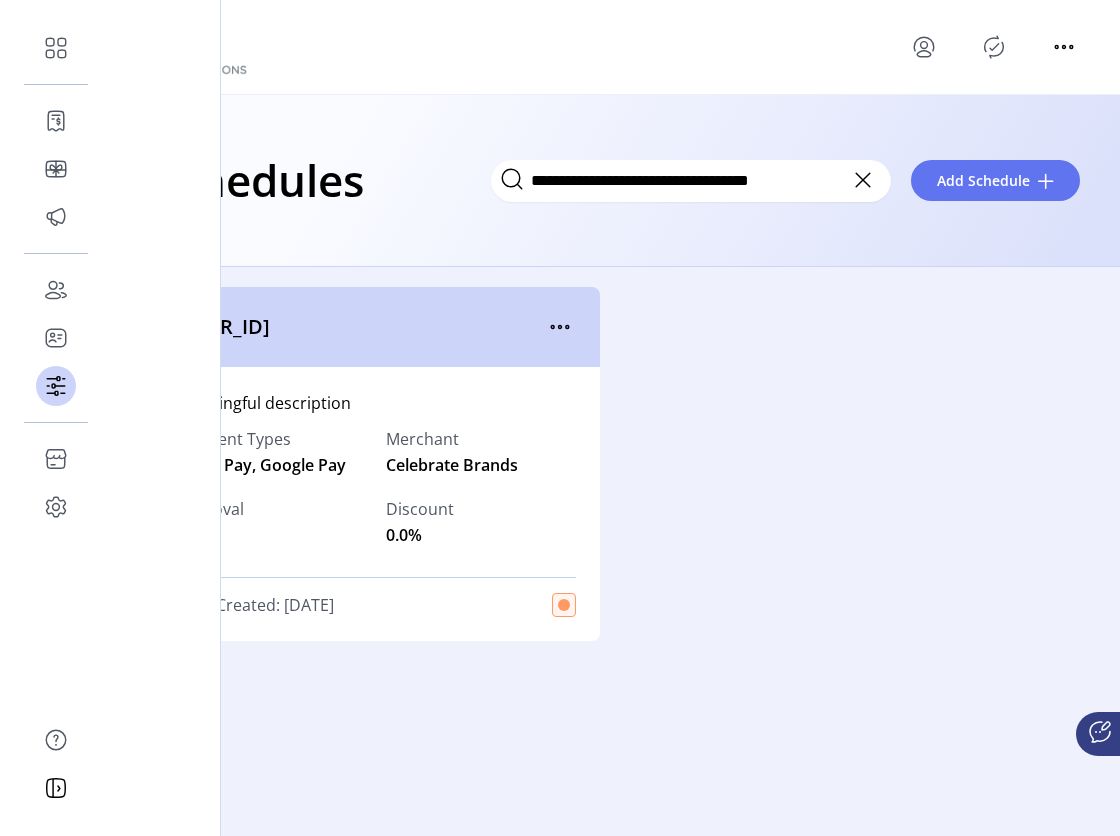 click on "Add Schedule  [USER_ID]
meaningful description Payment Types Apple Pay, Google Pay  Merchant  Approval N/A" at bounding box center (560, 418) 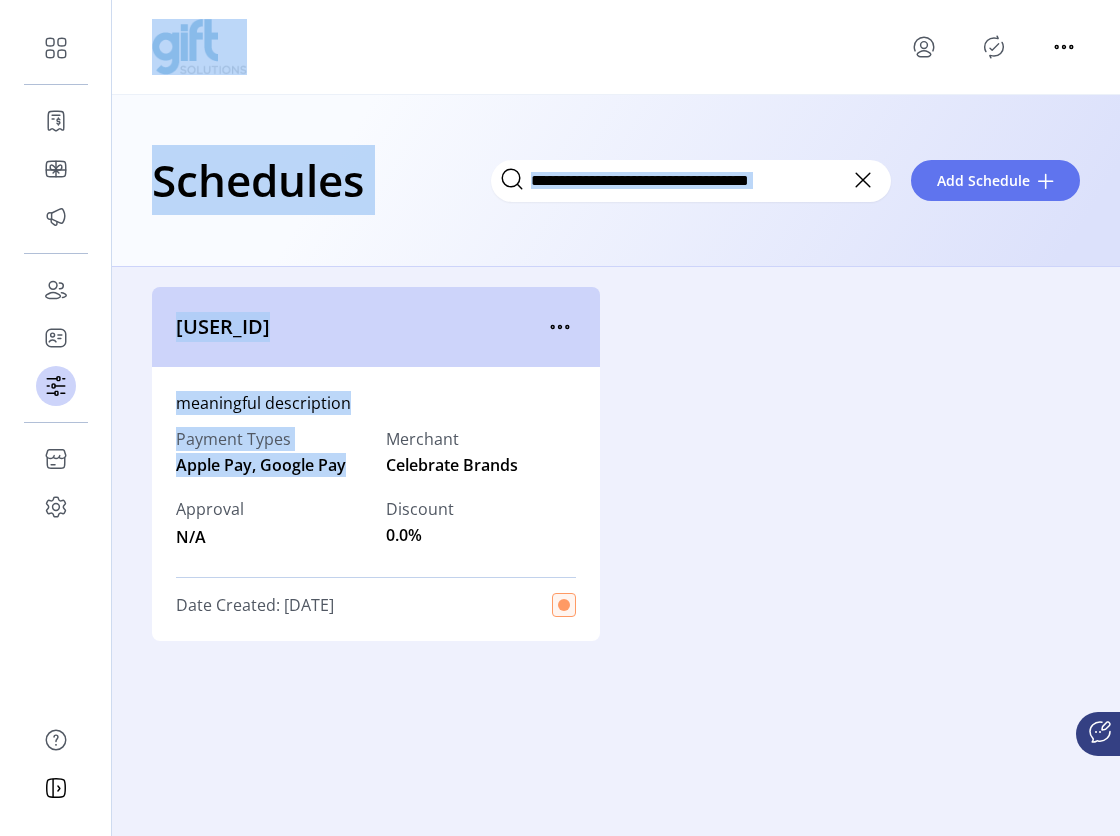 click on "meaningful description" 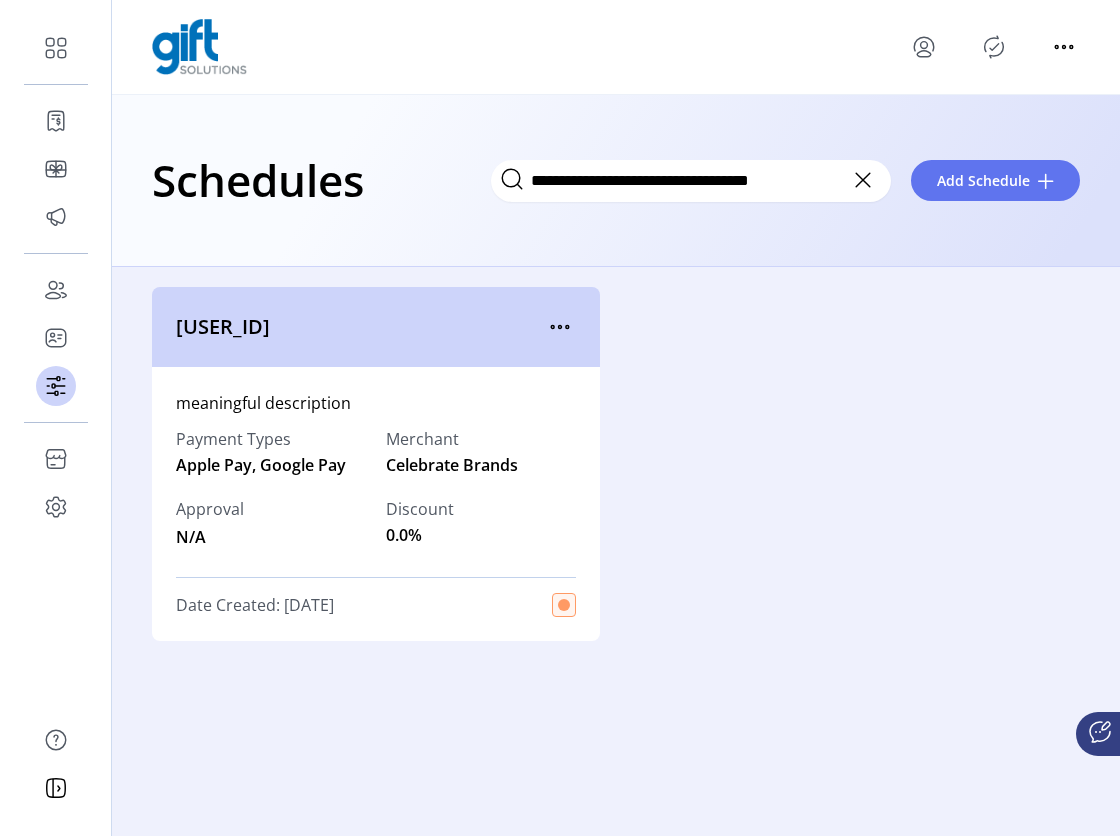 click 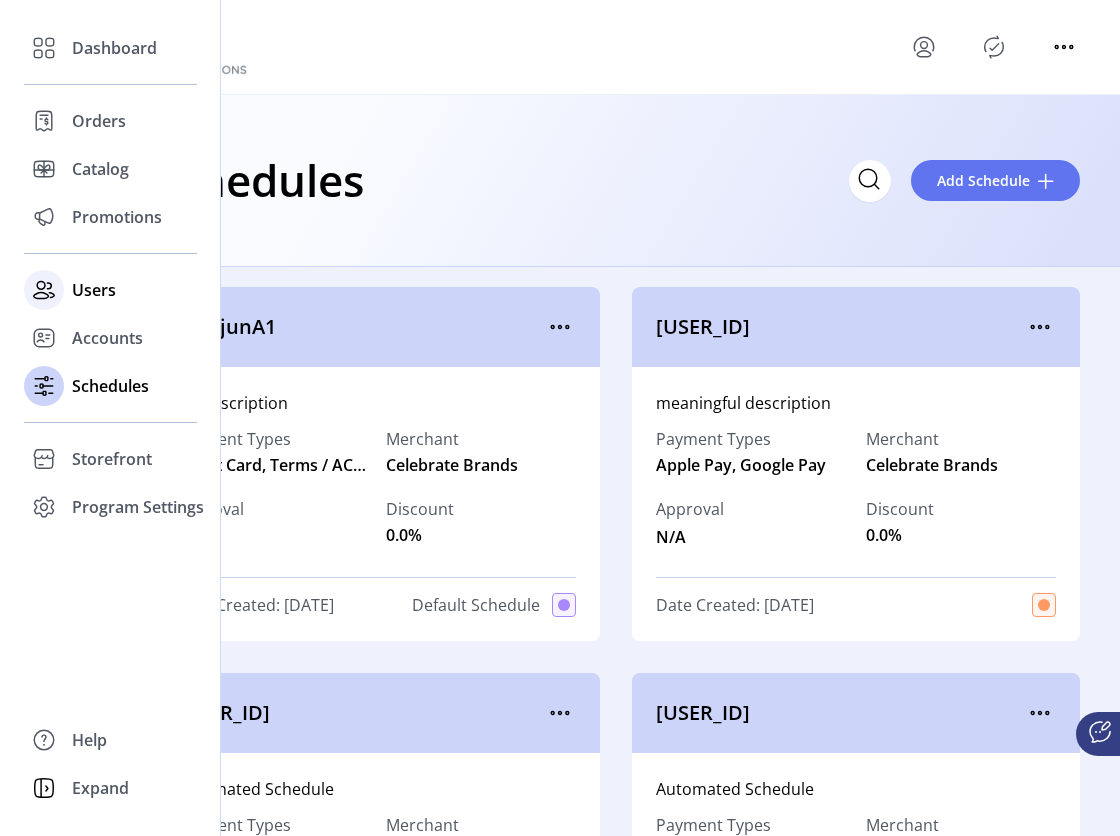 click on "Users" 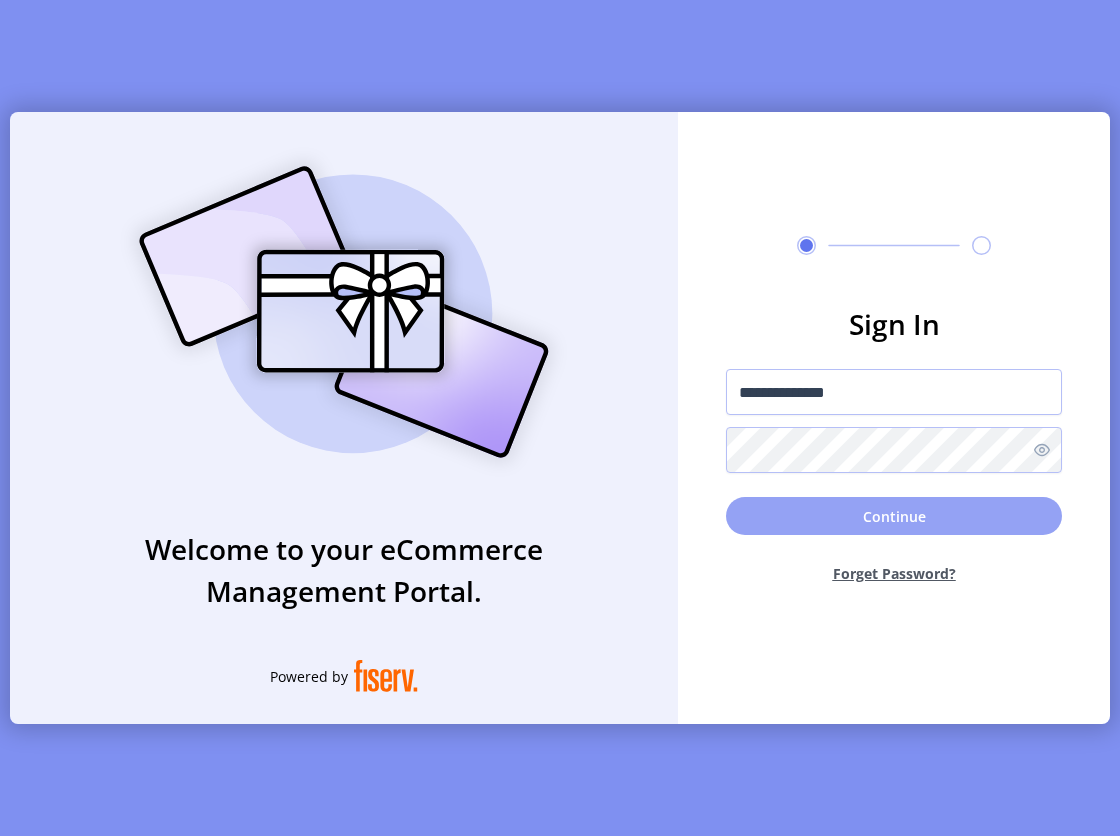 click on "Continue" 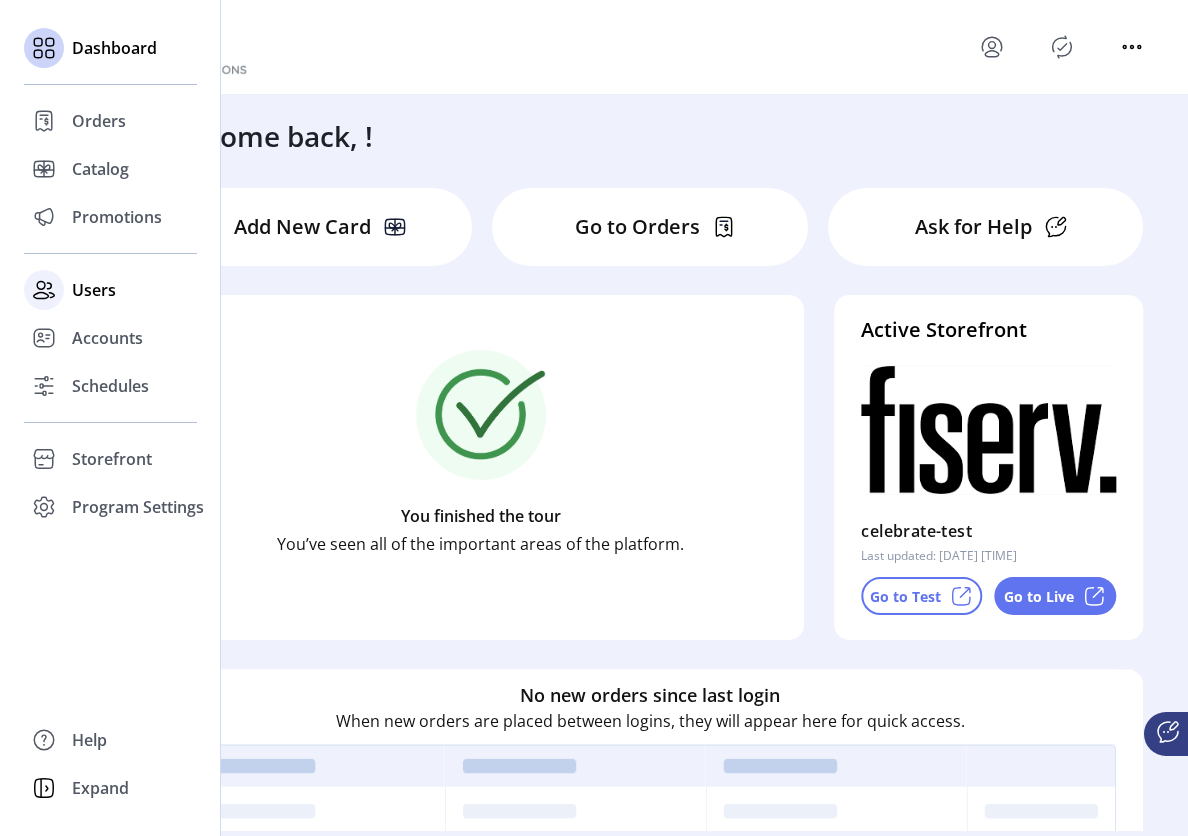 click on "Users" 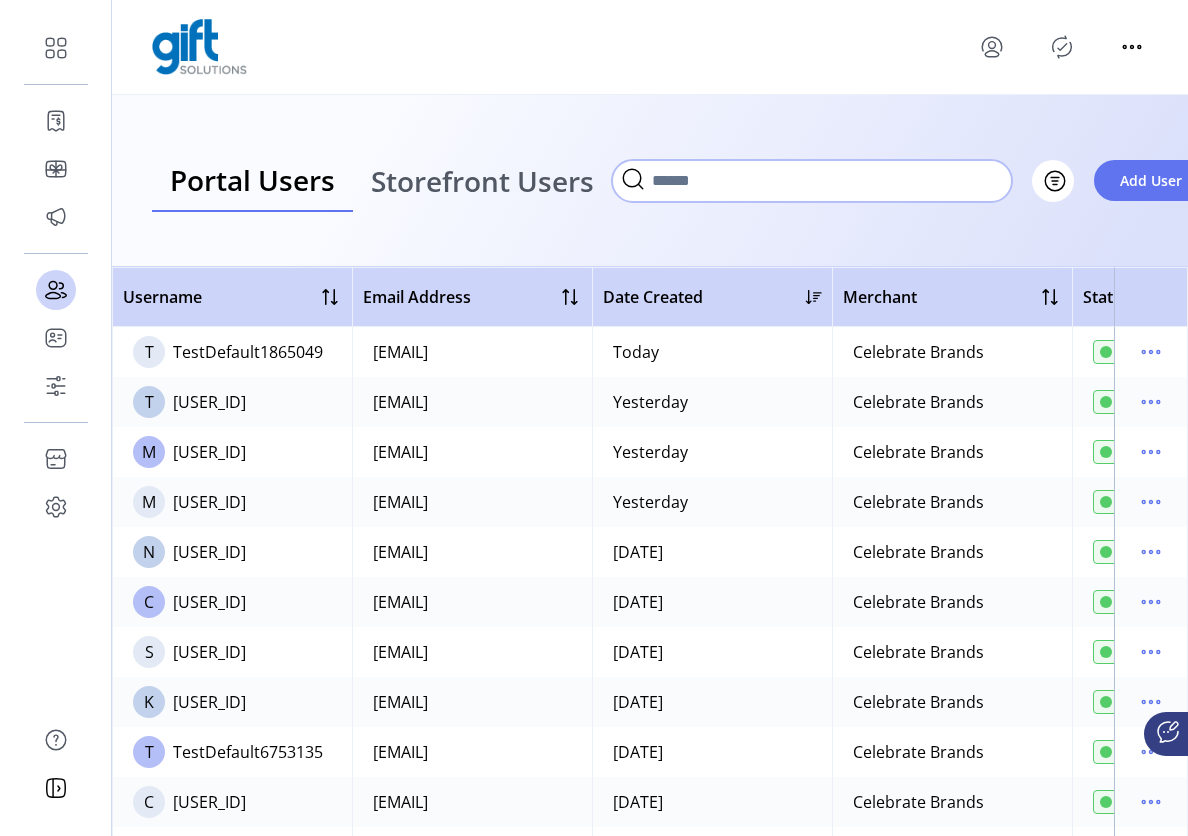 click 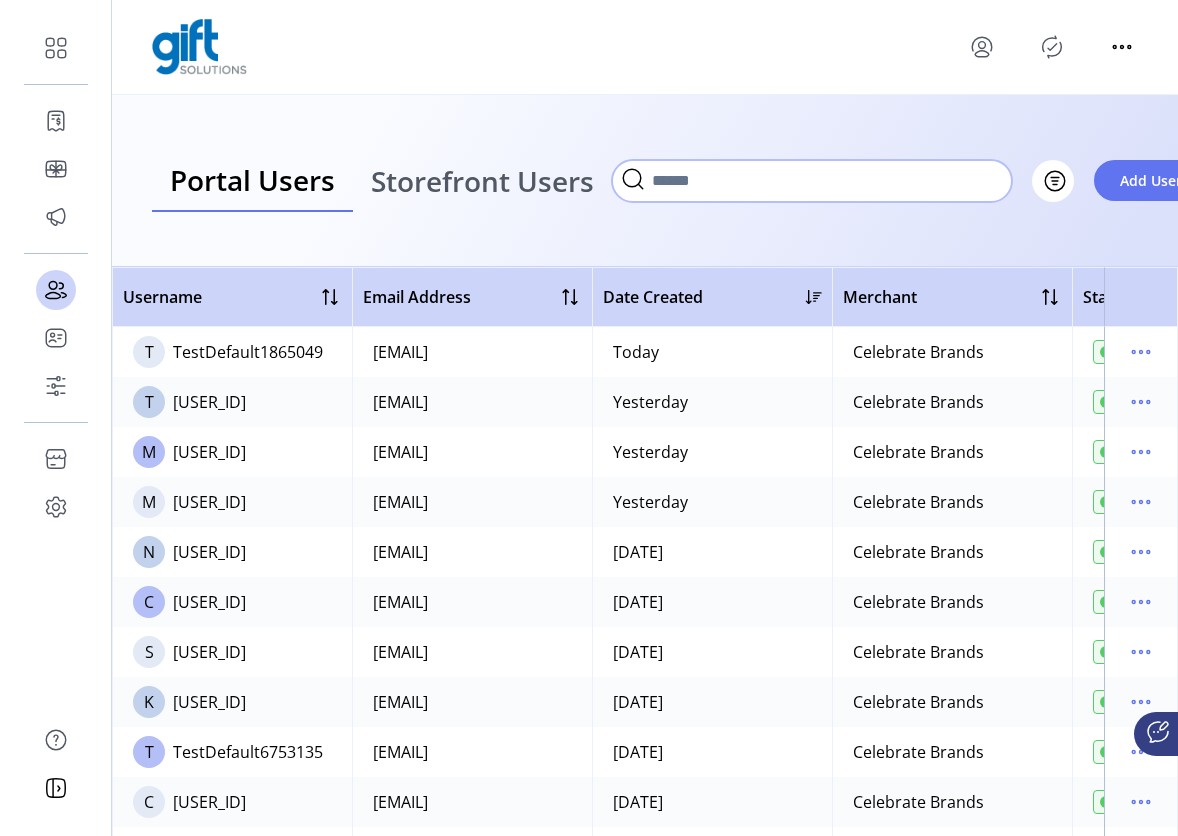paste on "**********" 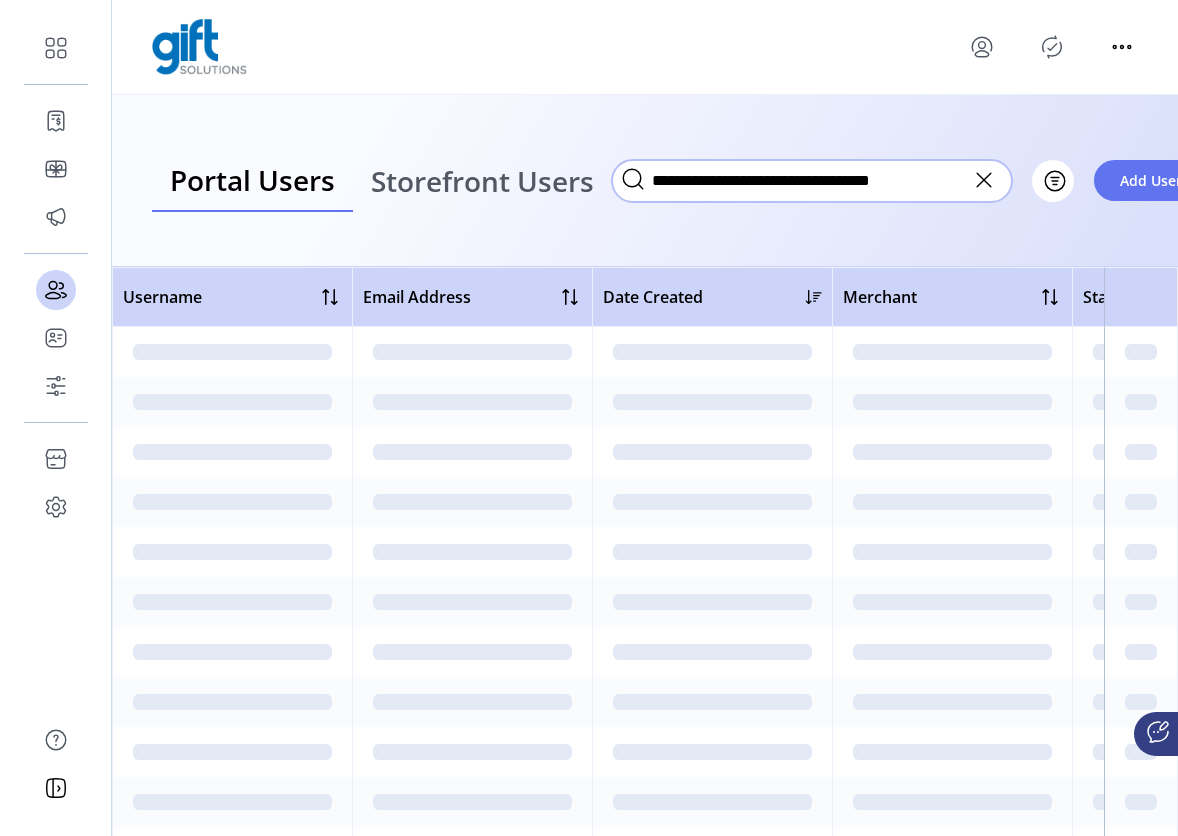 type on "**********" 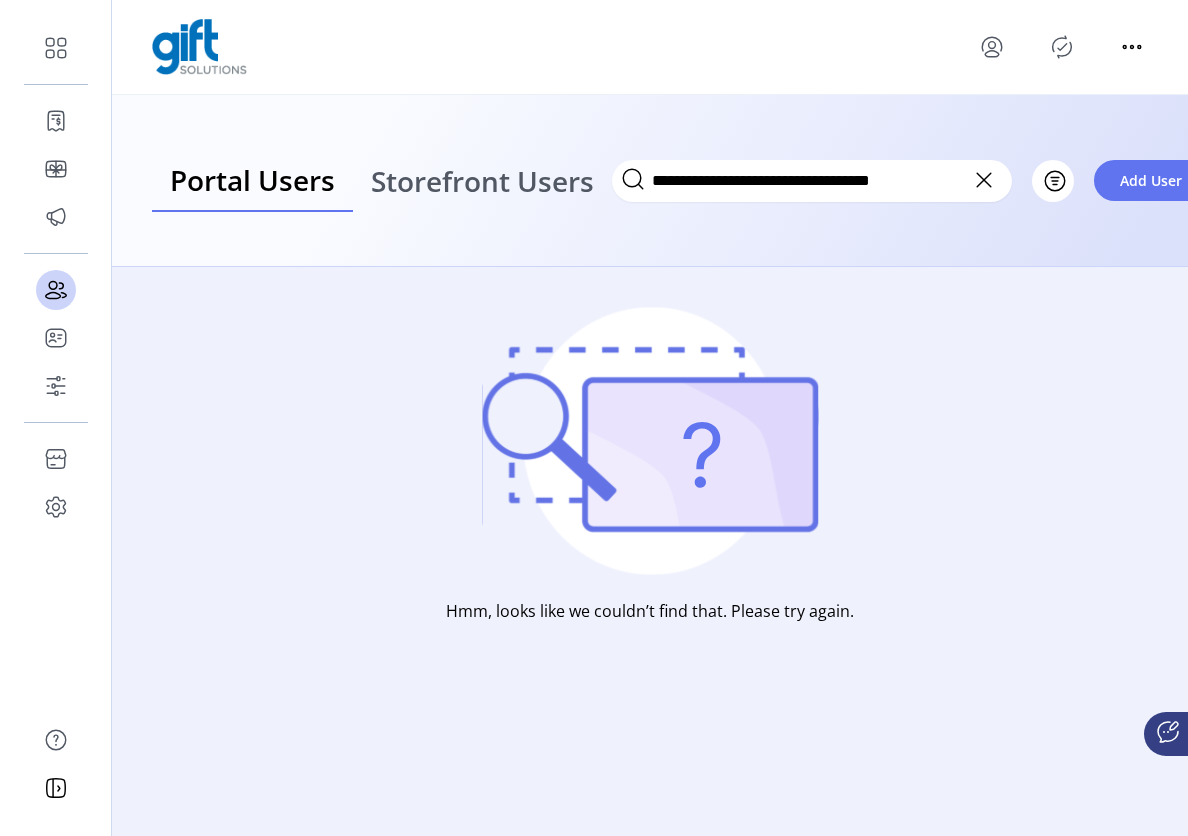 click 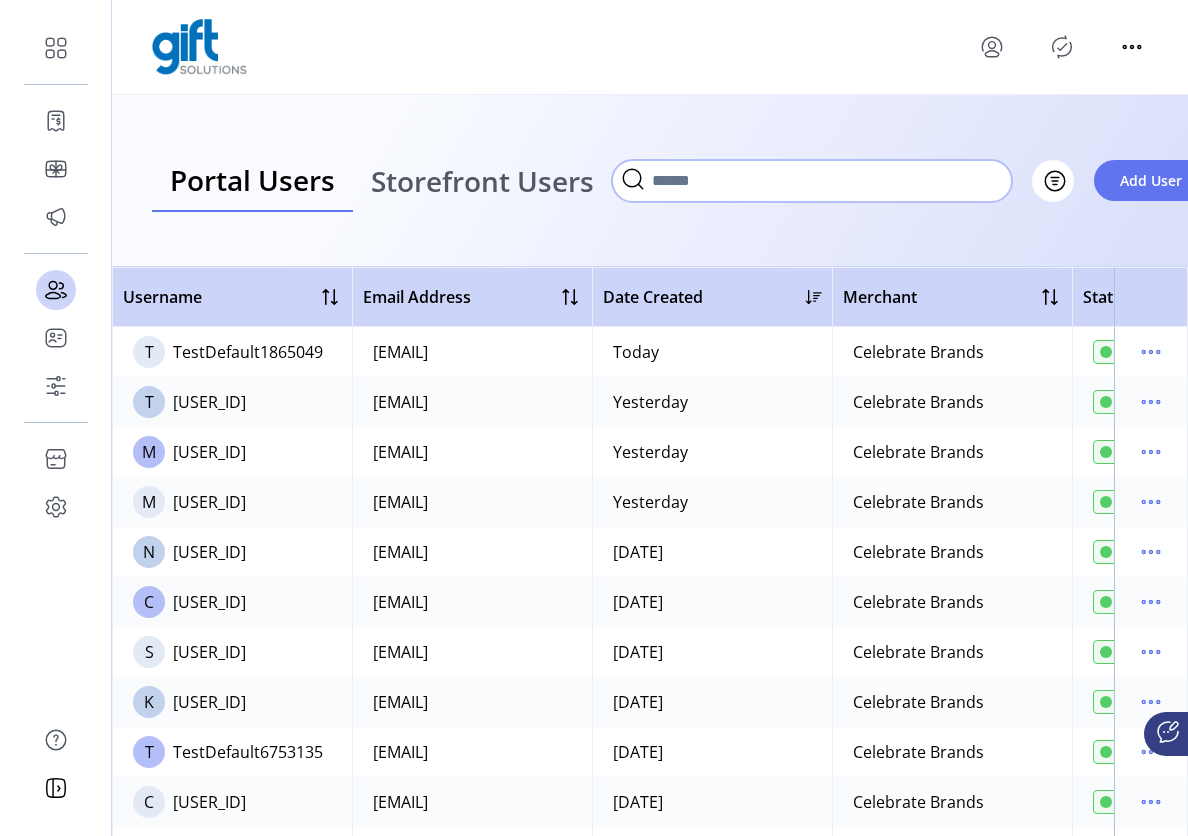 click 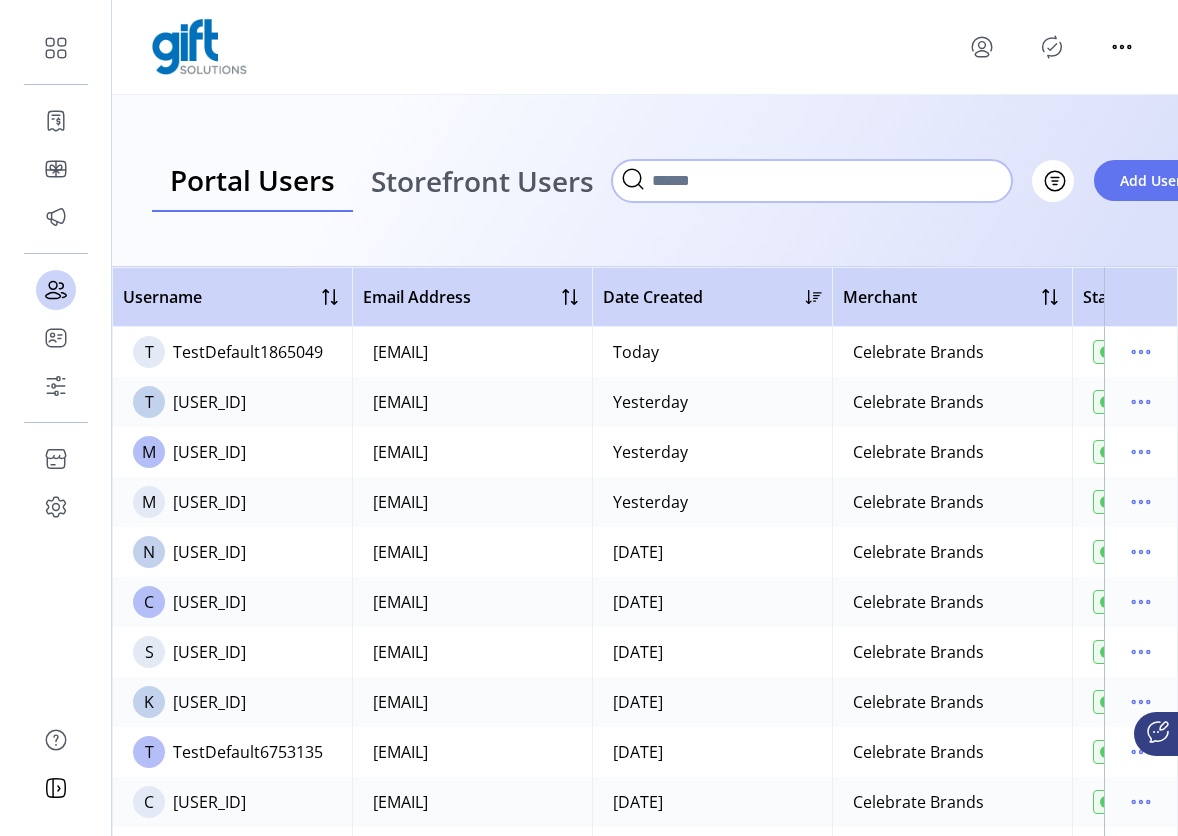 paste on "**********" 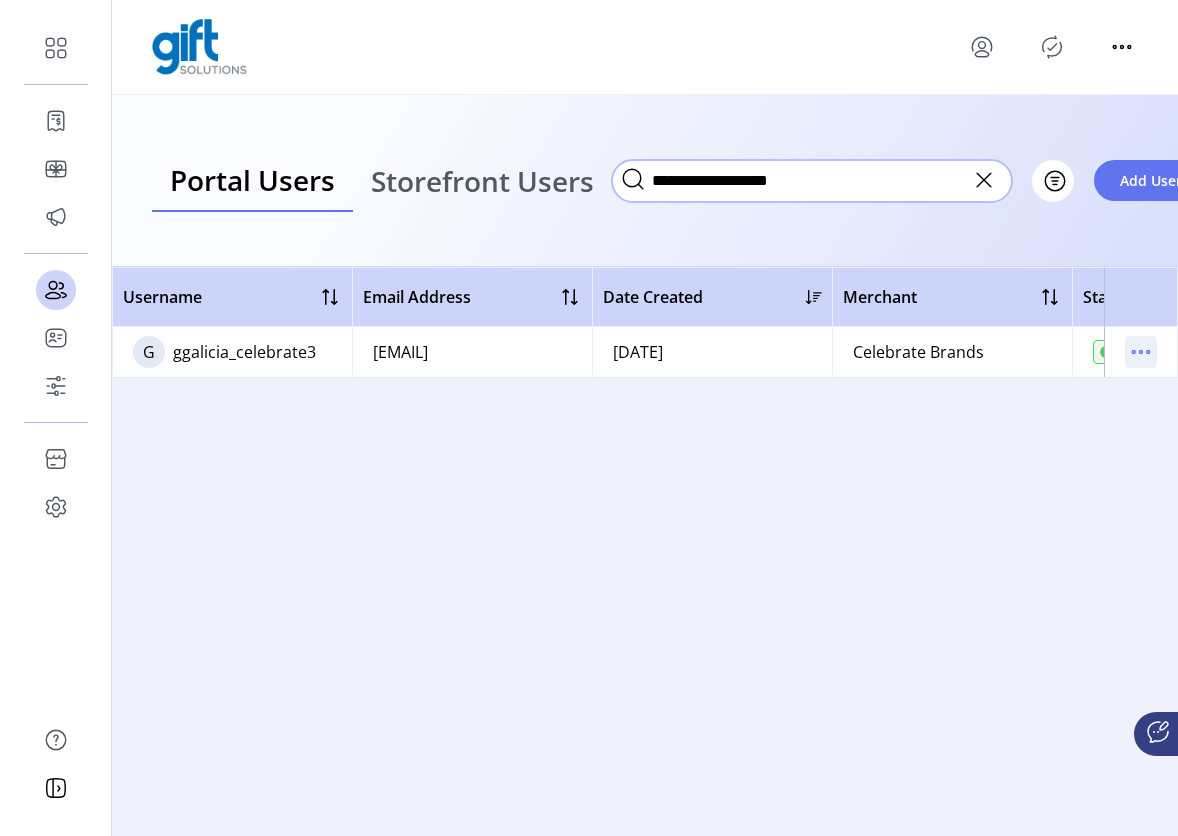 type on "**********" 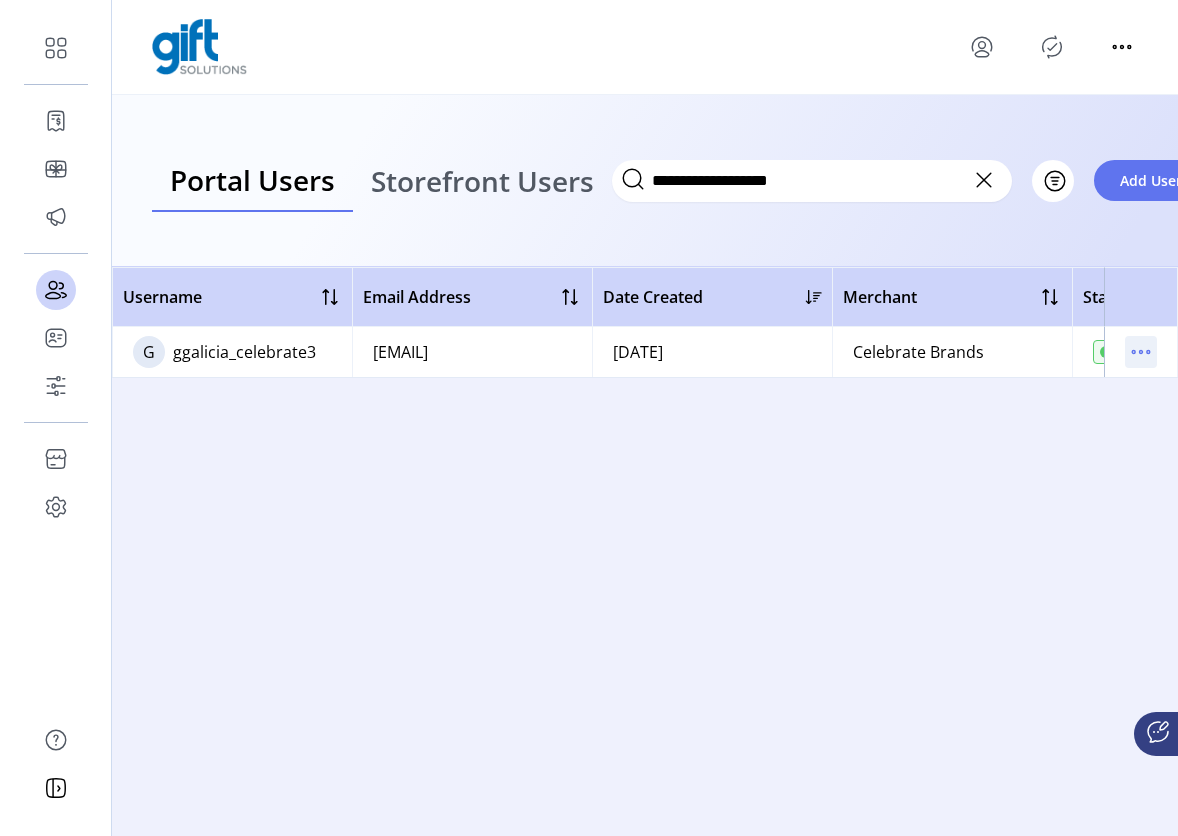 click 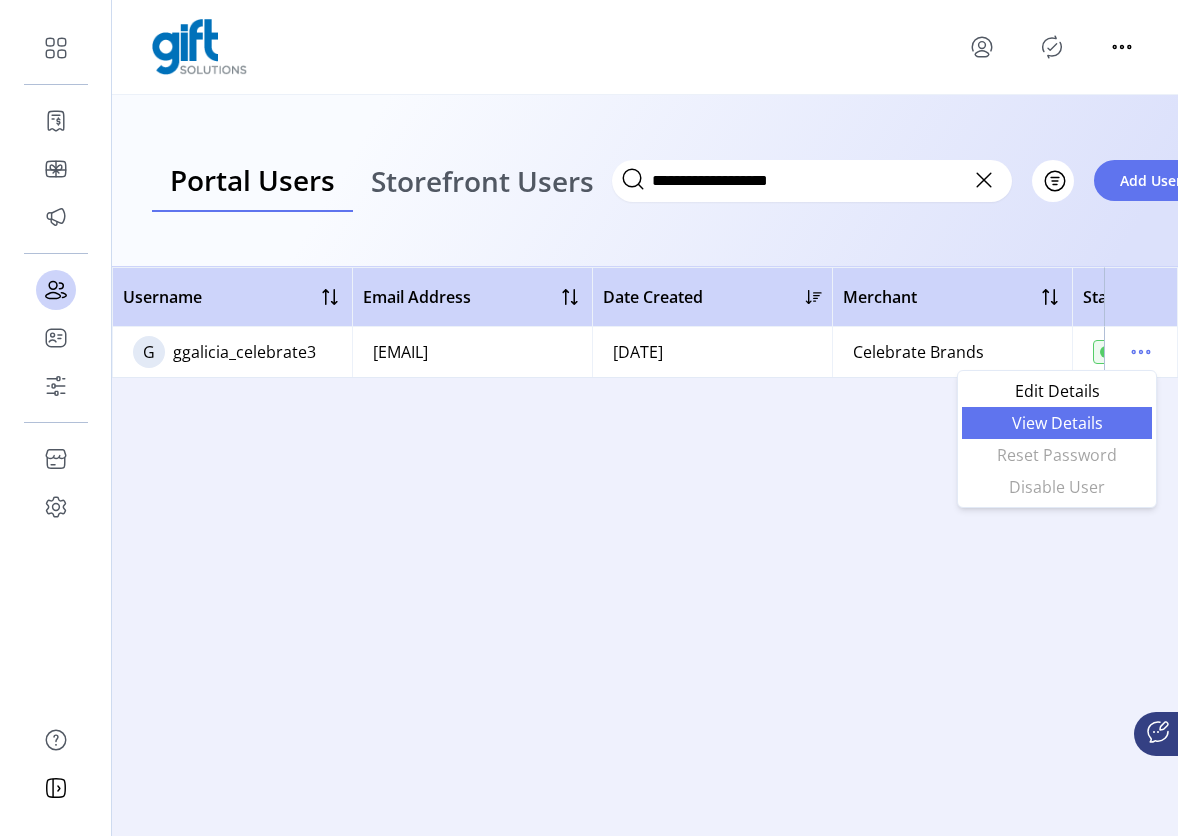 click on "View Details" at bounding box center (1057, 423) 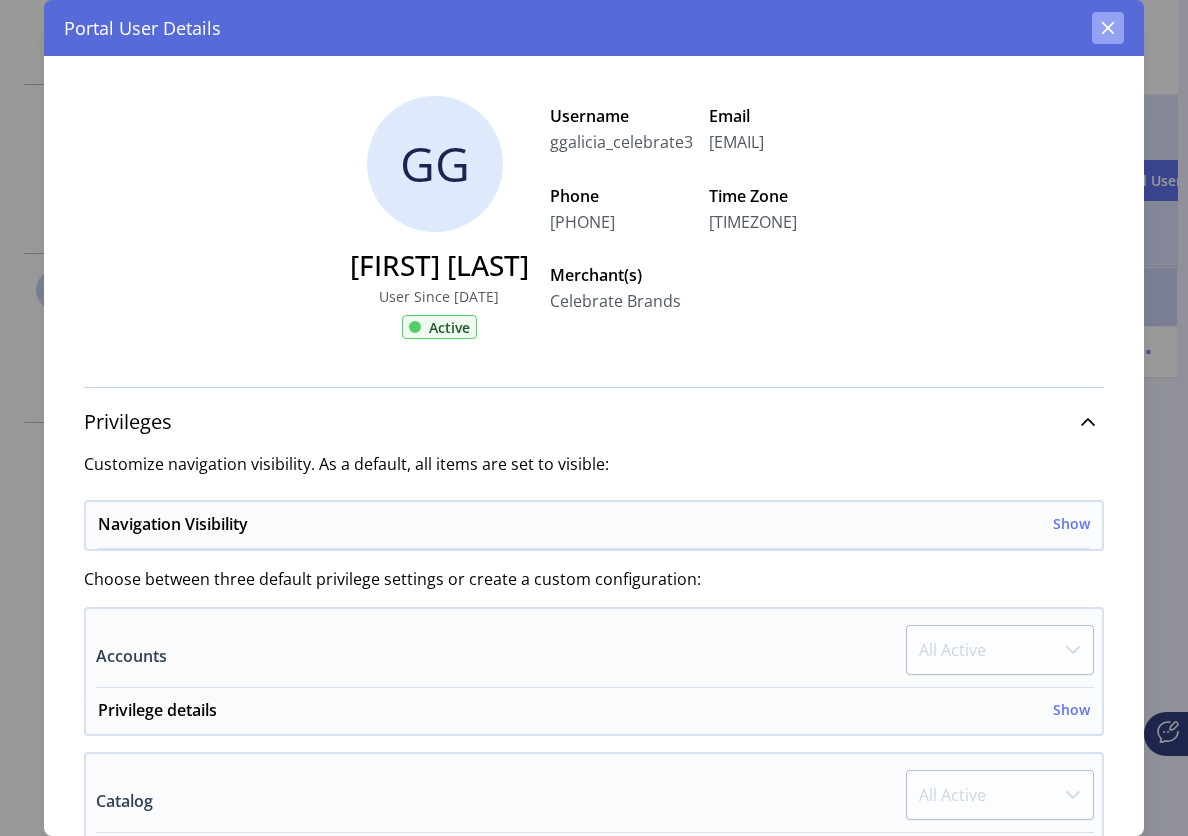 click 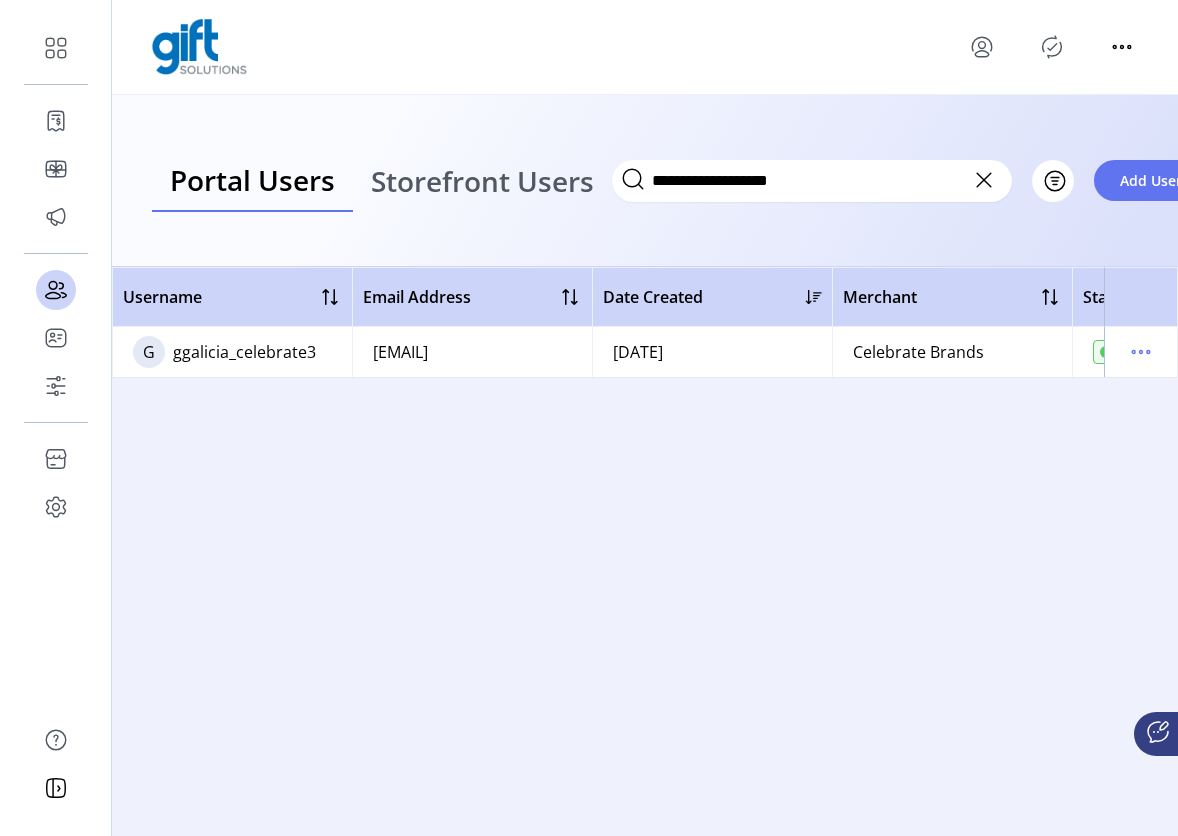 click 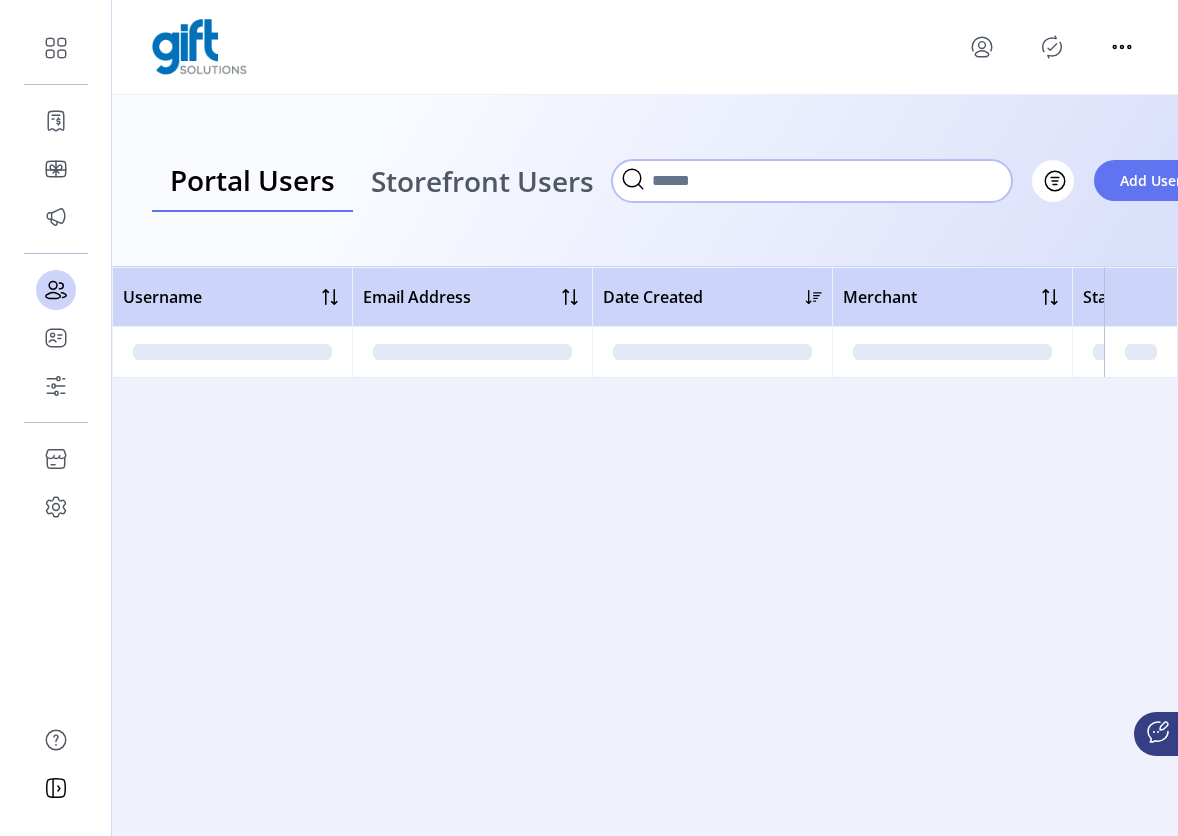 click 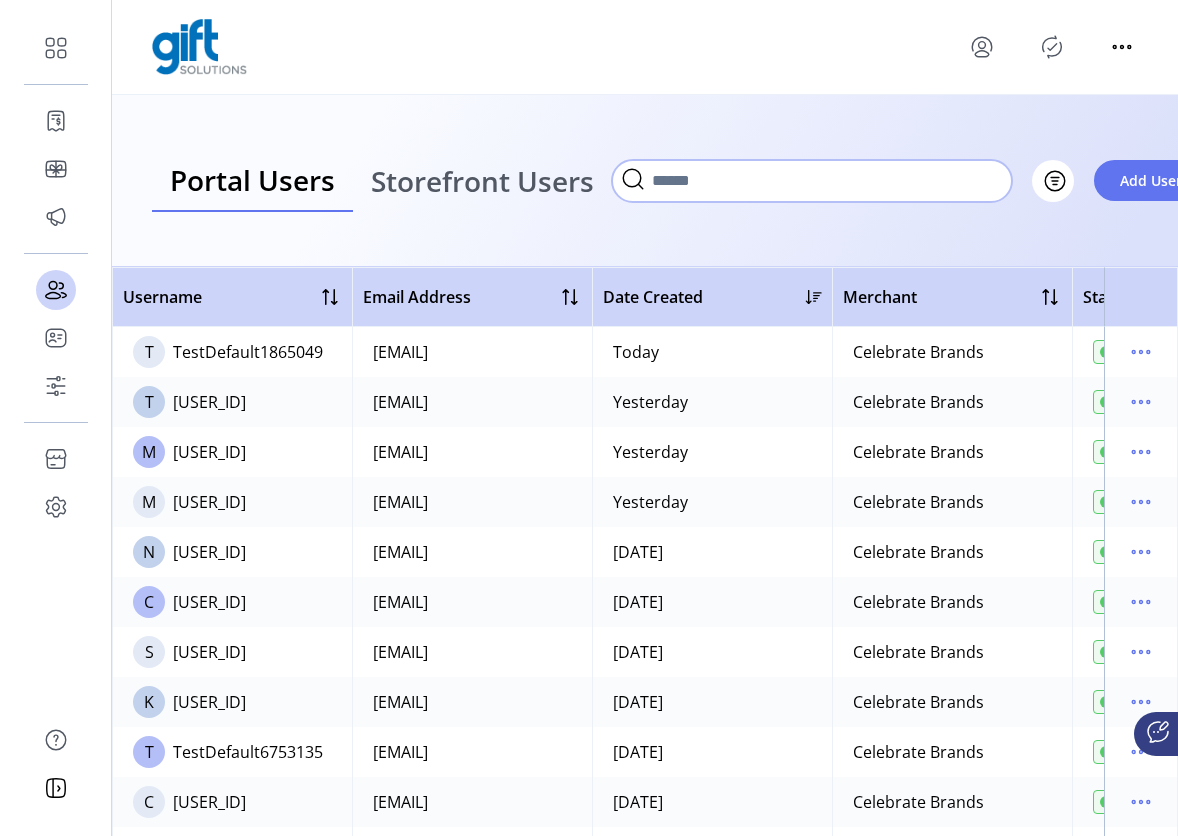 paste on "********" 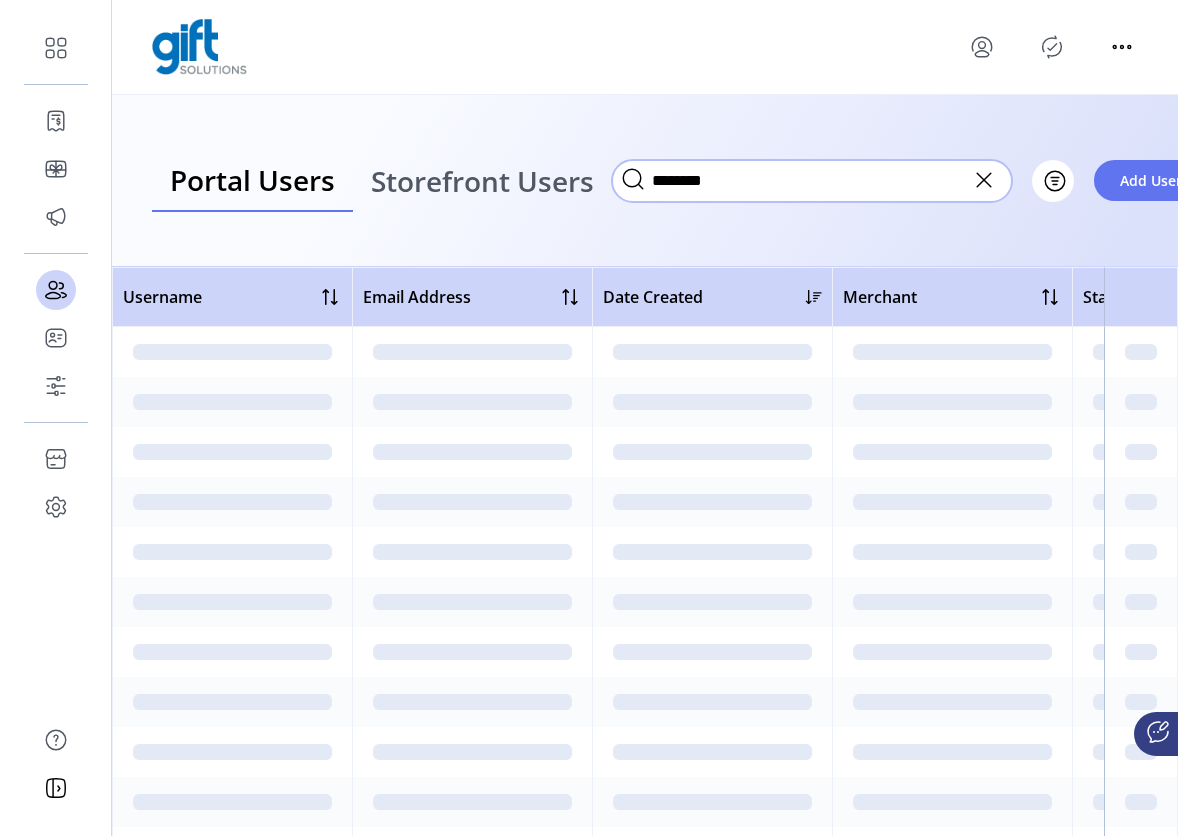 type on "********" 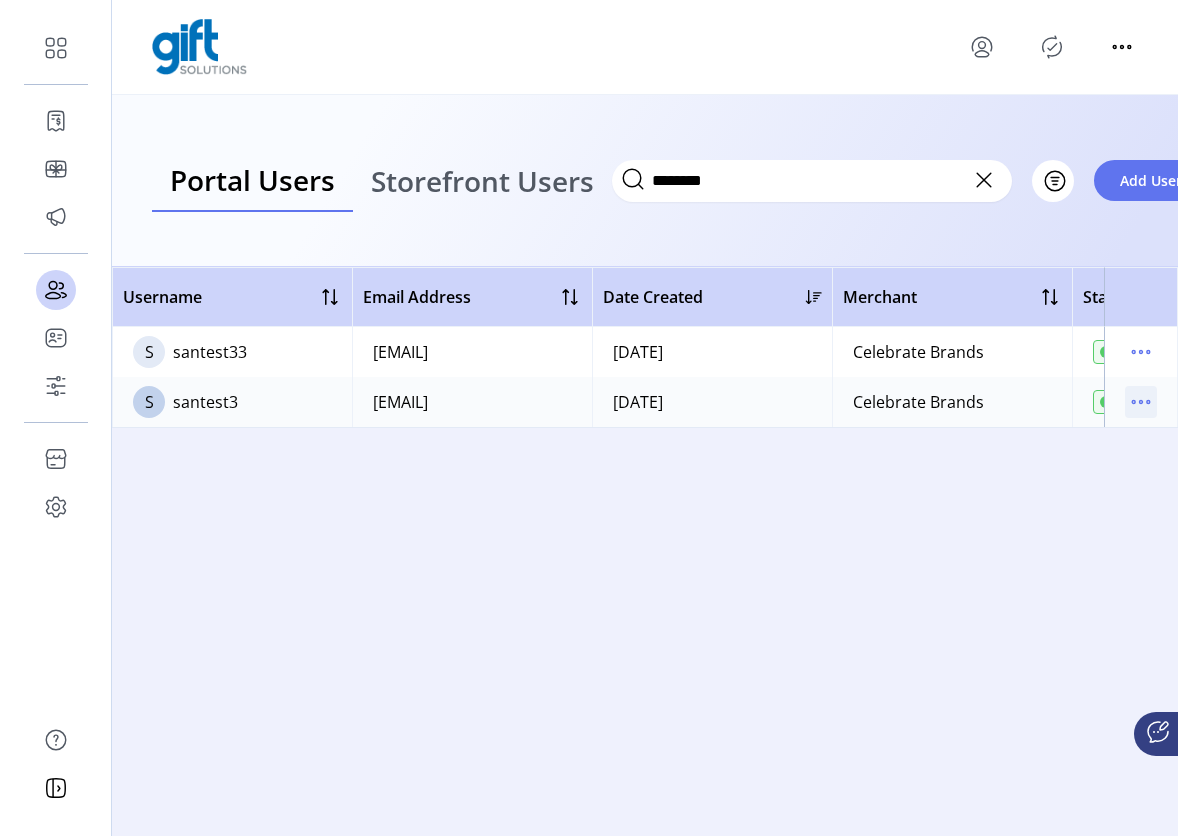 click 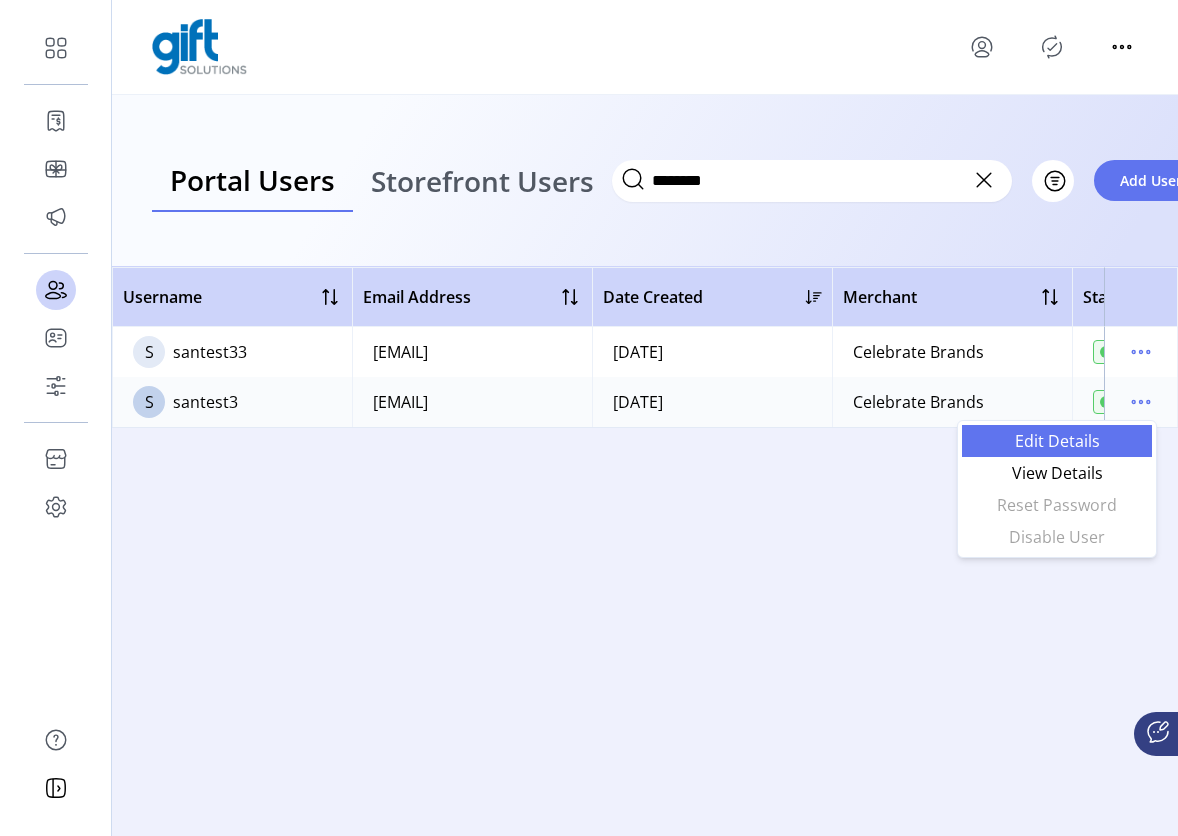click on "Edit Details" at bounding box center (1057, 441) 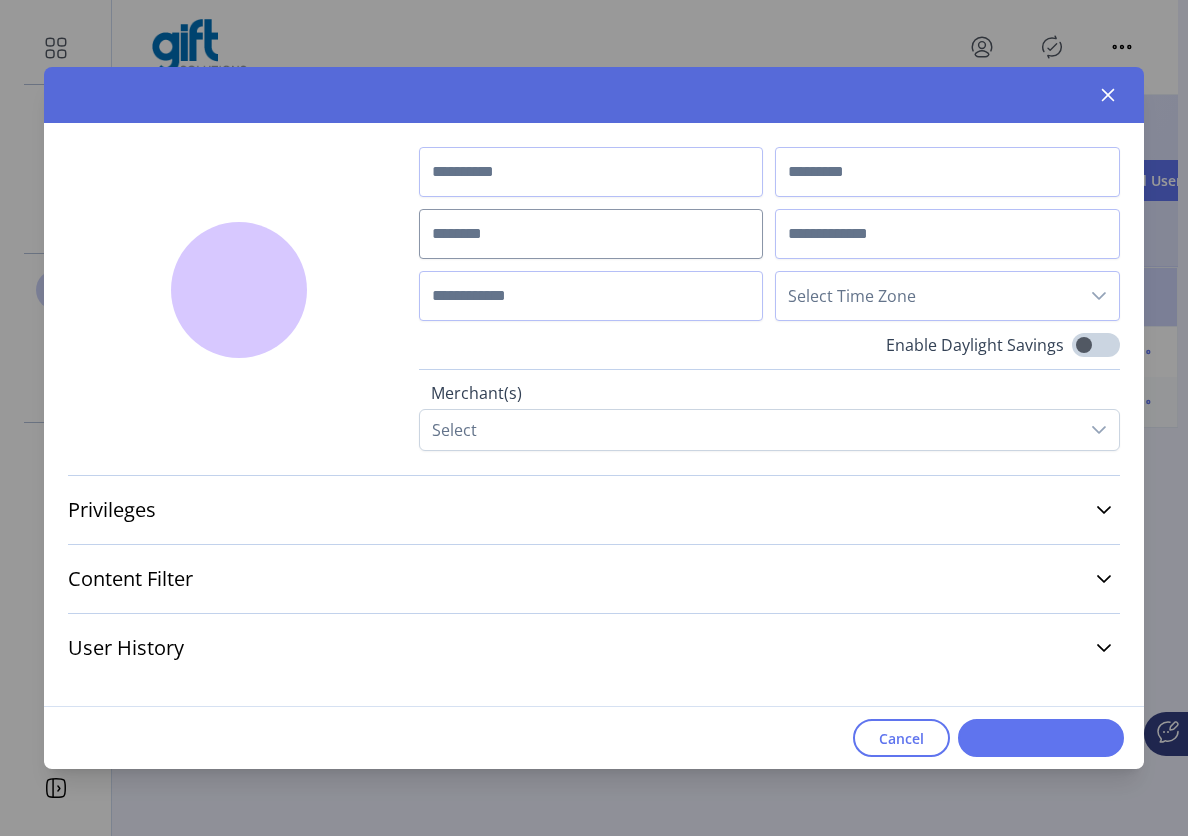 type on "***" 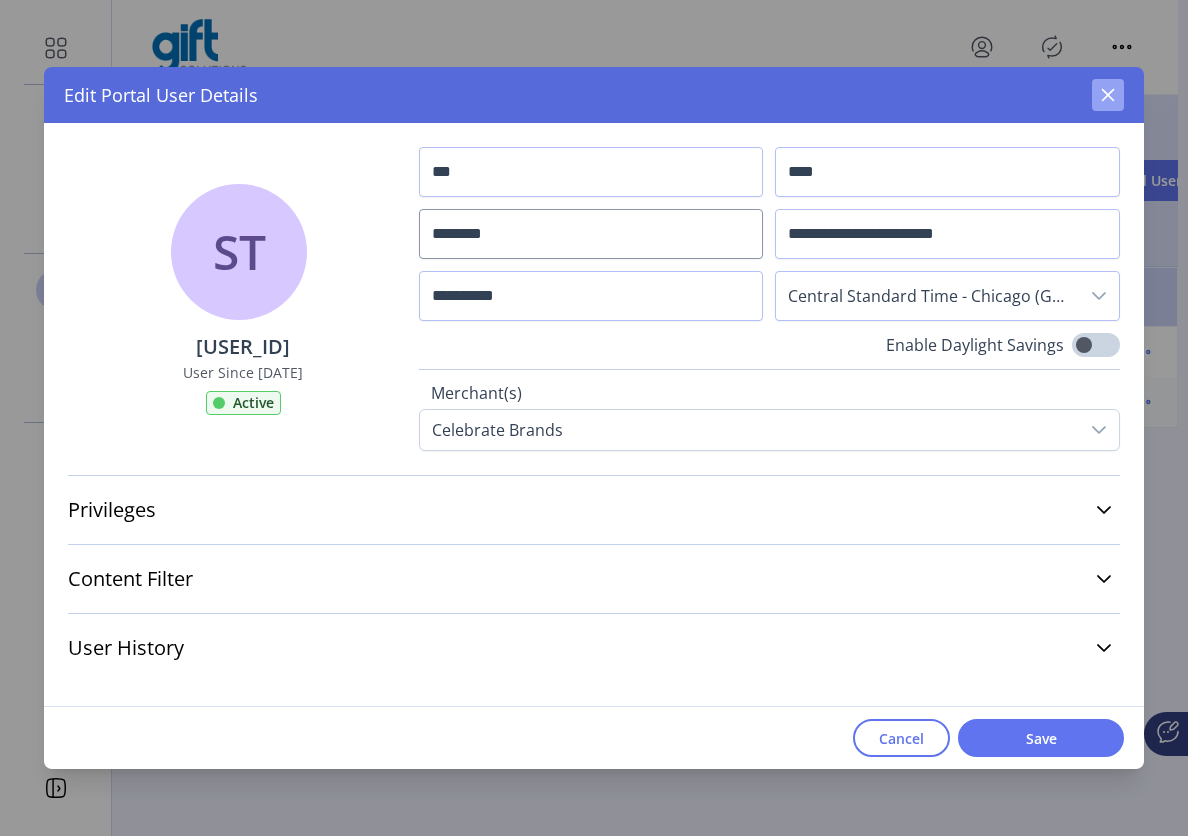 click 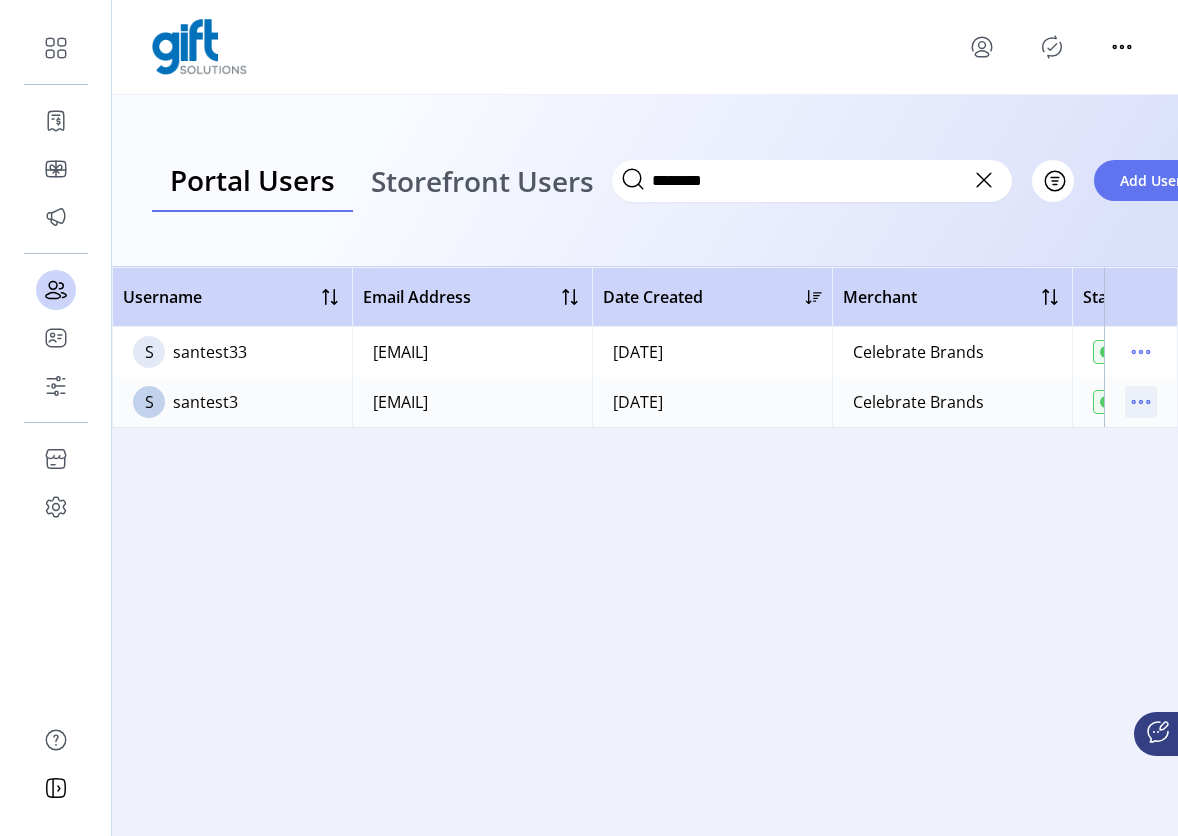 click 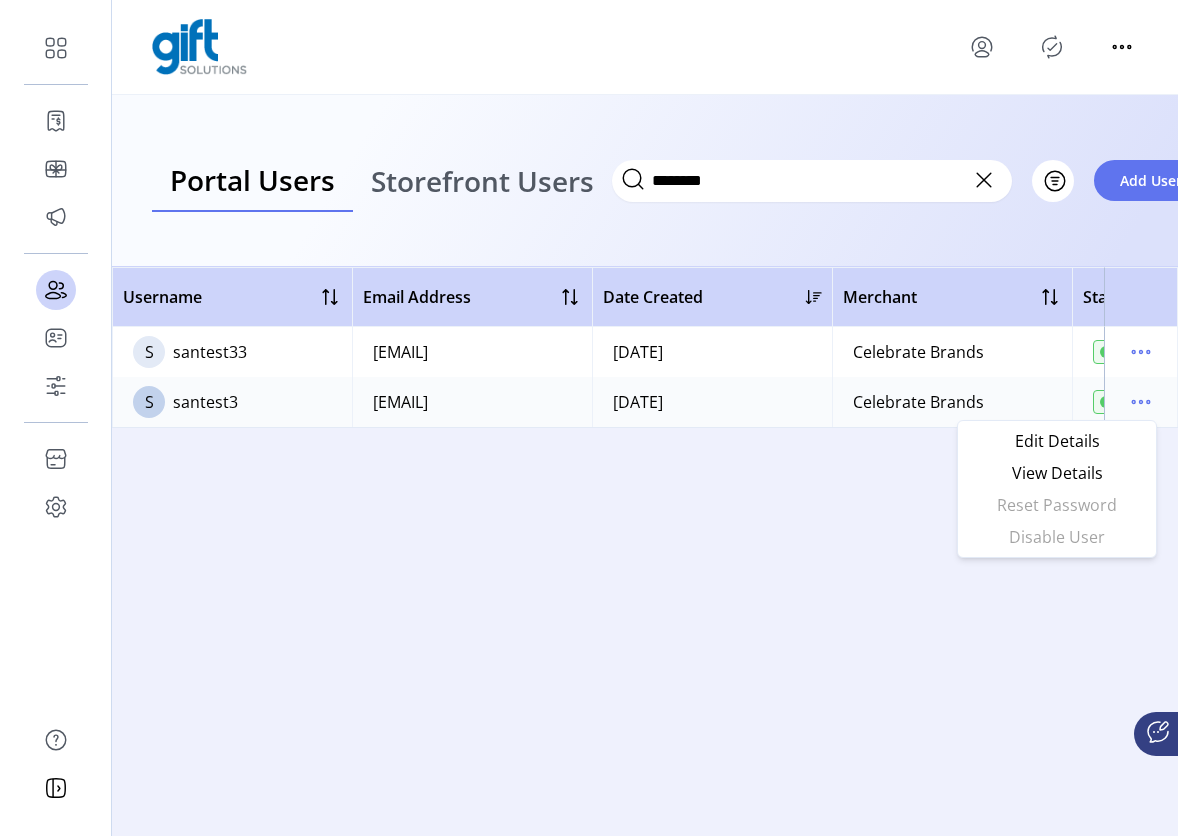 click on "Username   Email Address   Date Created   Merchant   Status     S  [USER_ID]   [EMAIL]   [DATE]   Celebrate Brands   Active
S  [USER_ID]   [EMAIL]   [DATE]   Celebrate Brands   Active" 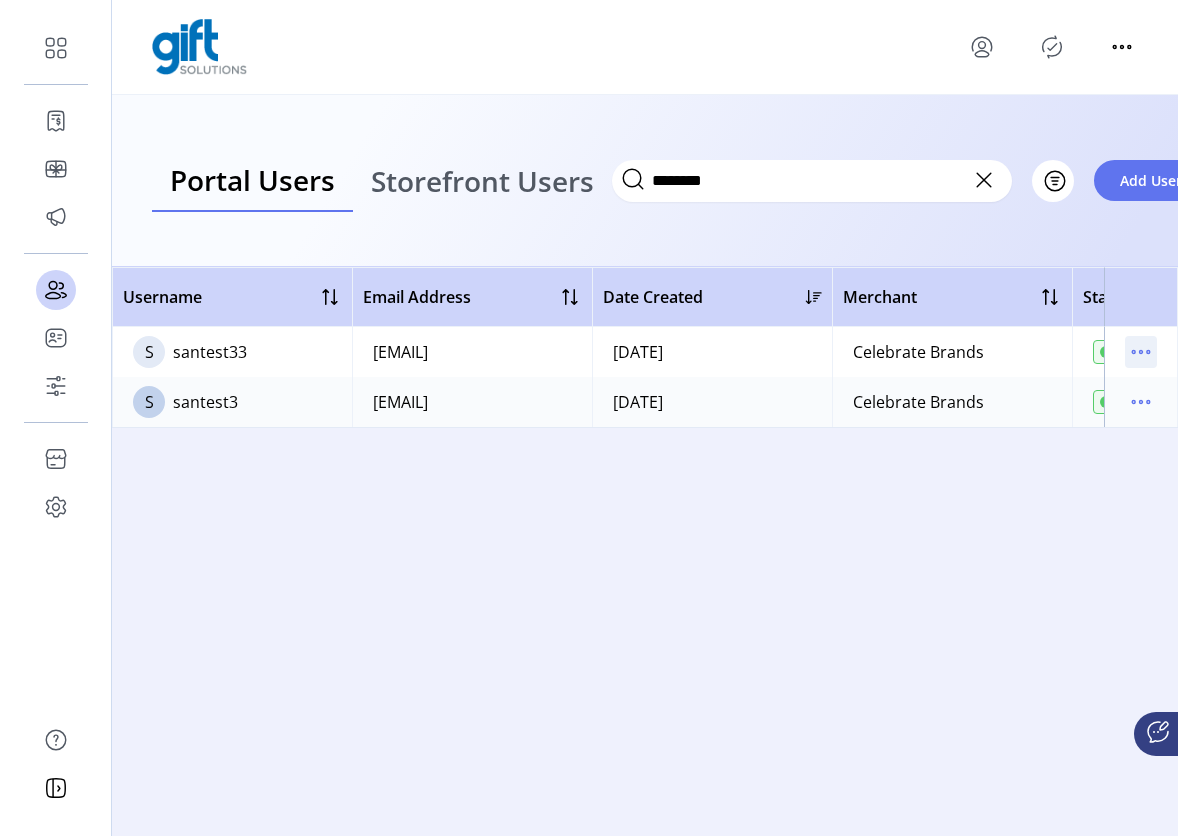 click 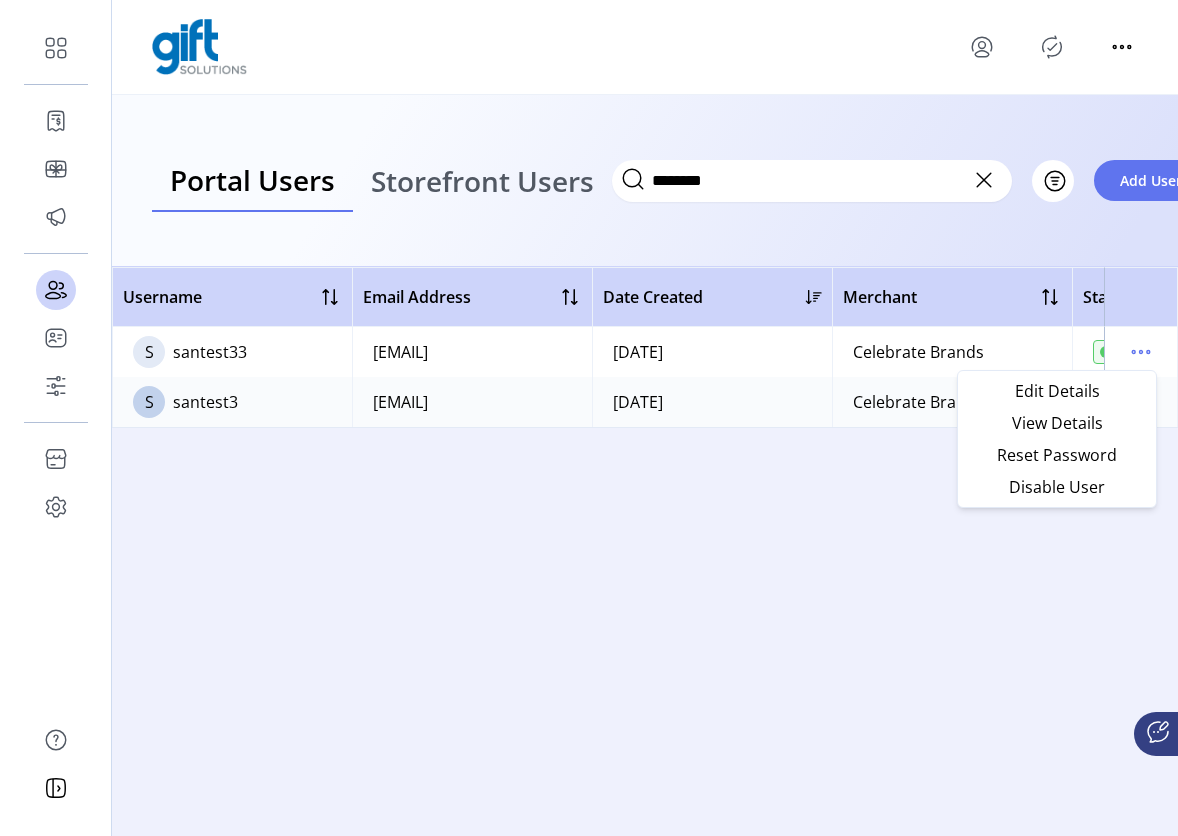 click on "Username   Email Address   Date Created   Merchant   Status     S  [USER_ID]   [EMAIL]   [DATE]   Celebrate Brands   Active
S  [USER_ID]   [EMAIL]   [DATE]   Celebrate Brands   Active" 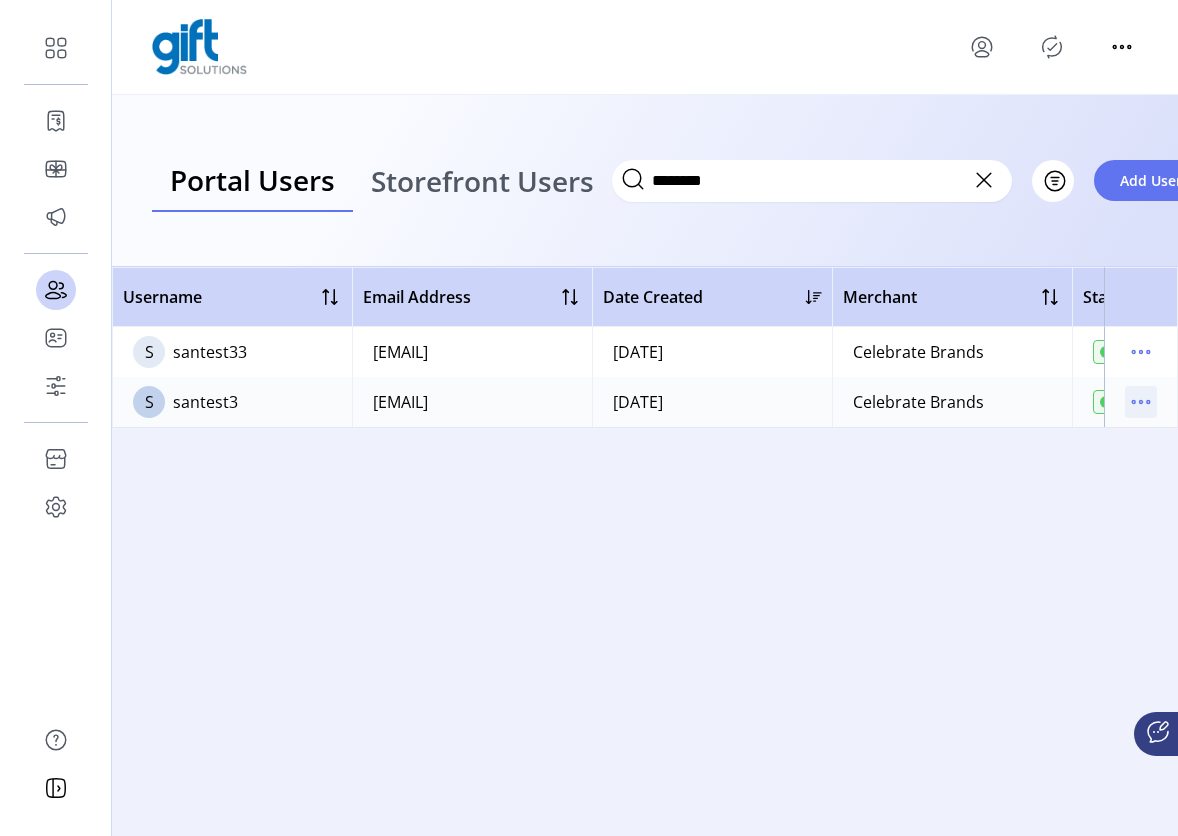 click 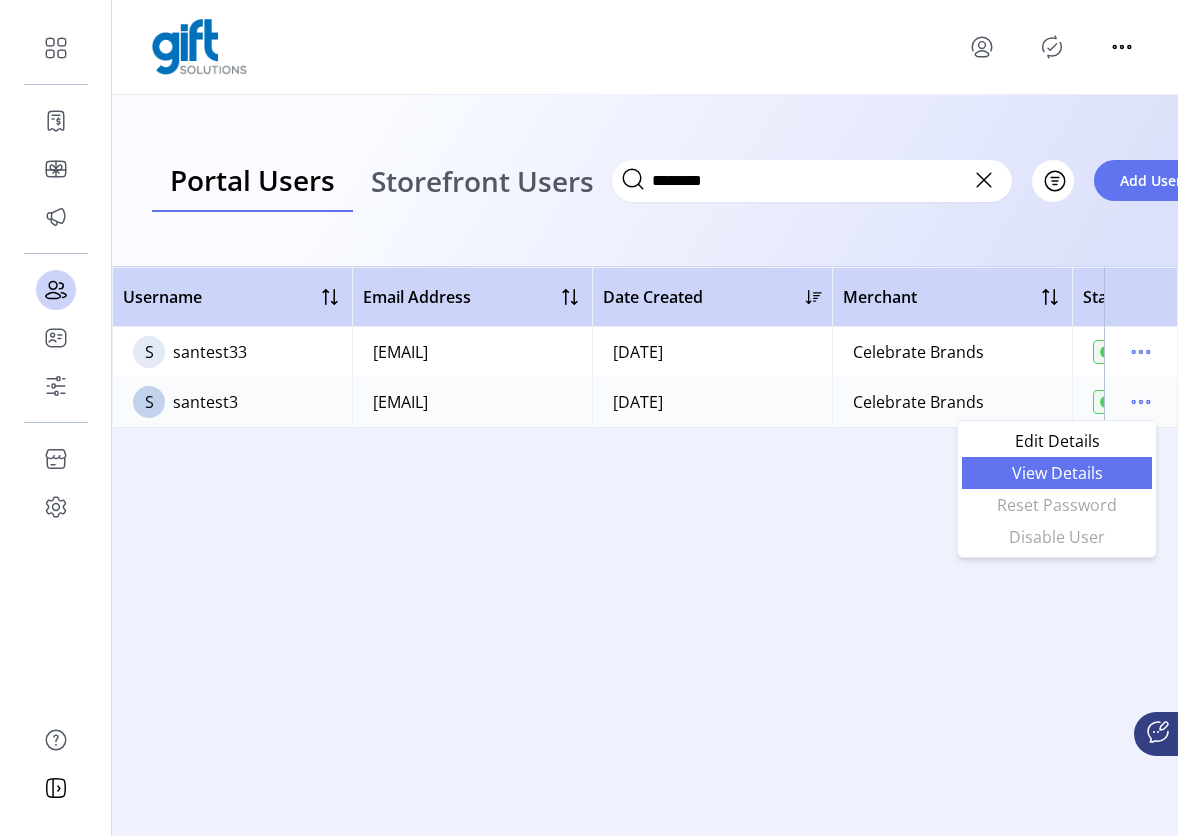 click on "View Details" at bounding box center [1057, 473] 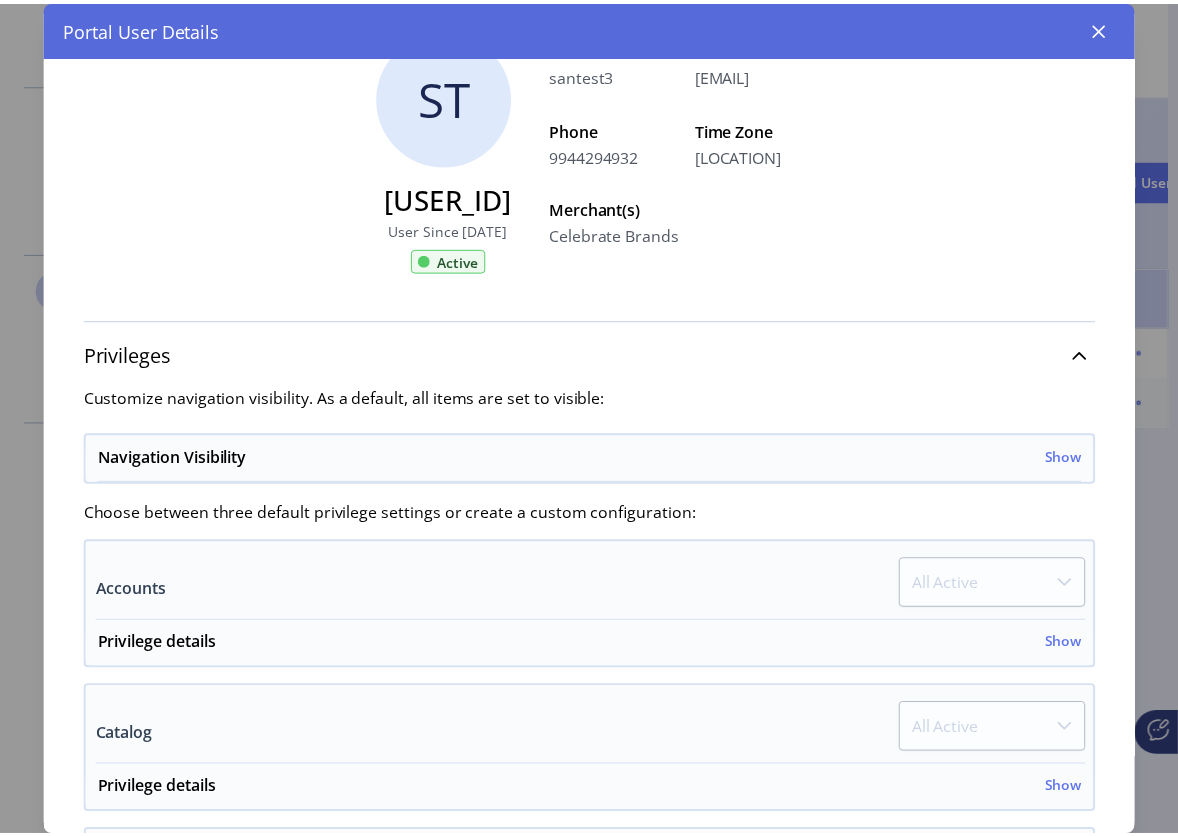 scroll, scrollTop: 0, scrollLeft: 0, axis: both 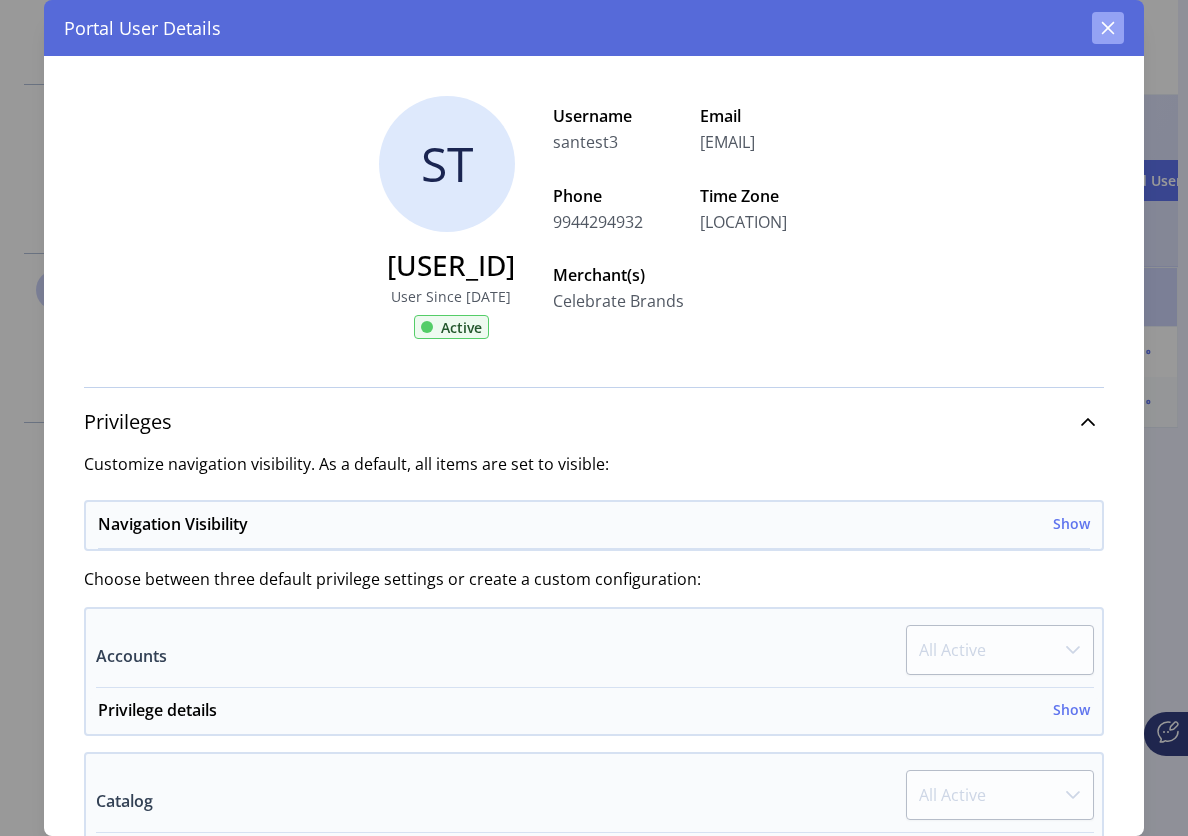 click 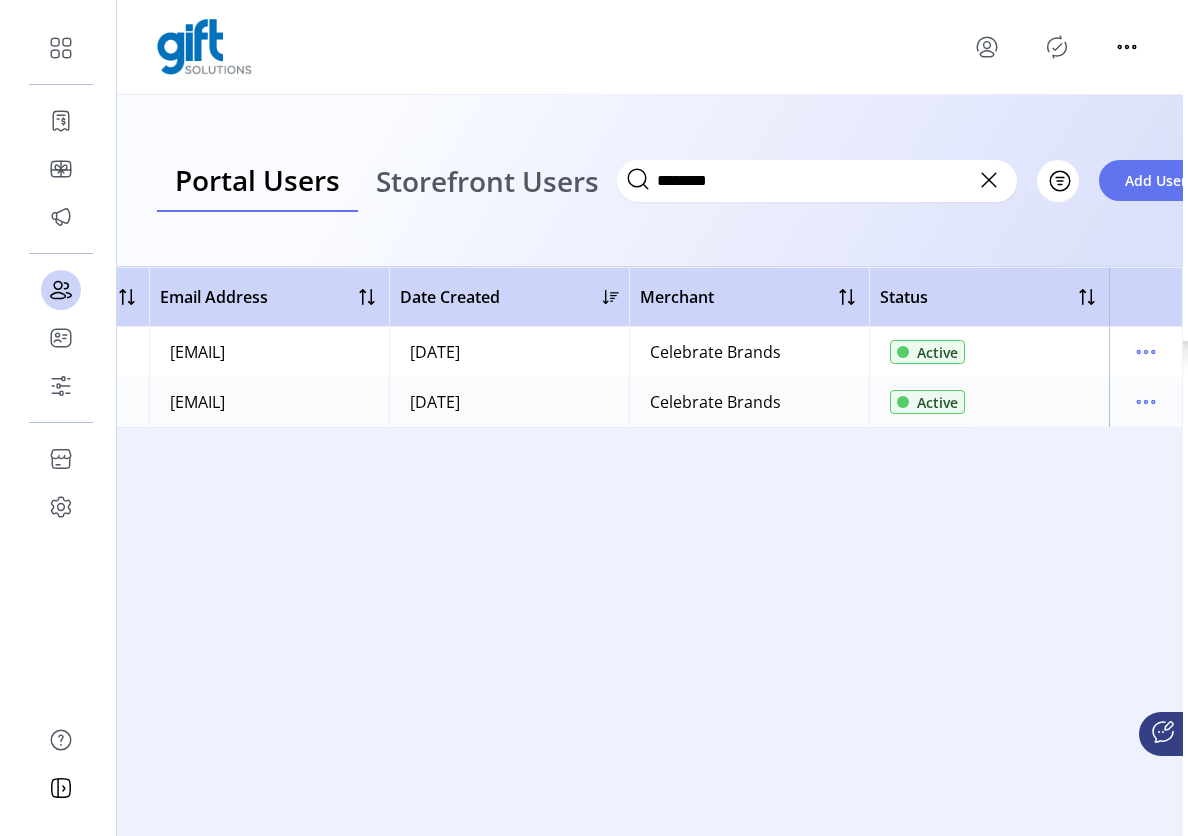 scroll, scrollTop: 0, scrollLeft: 0, axis: both 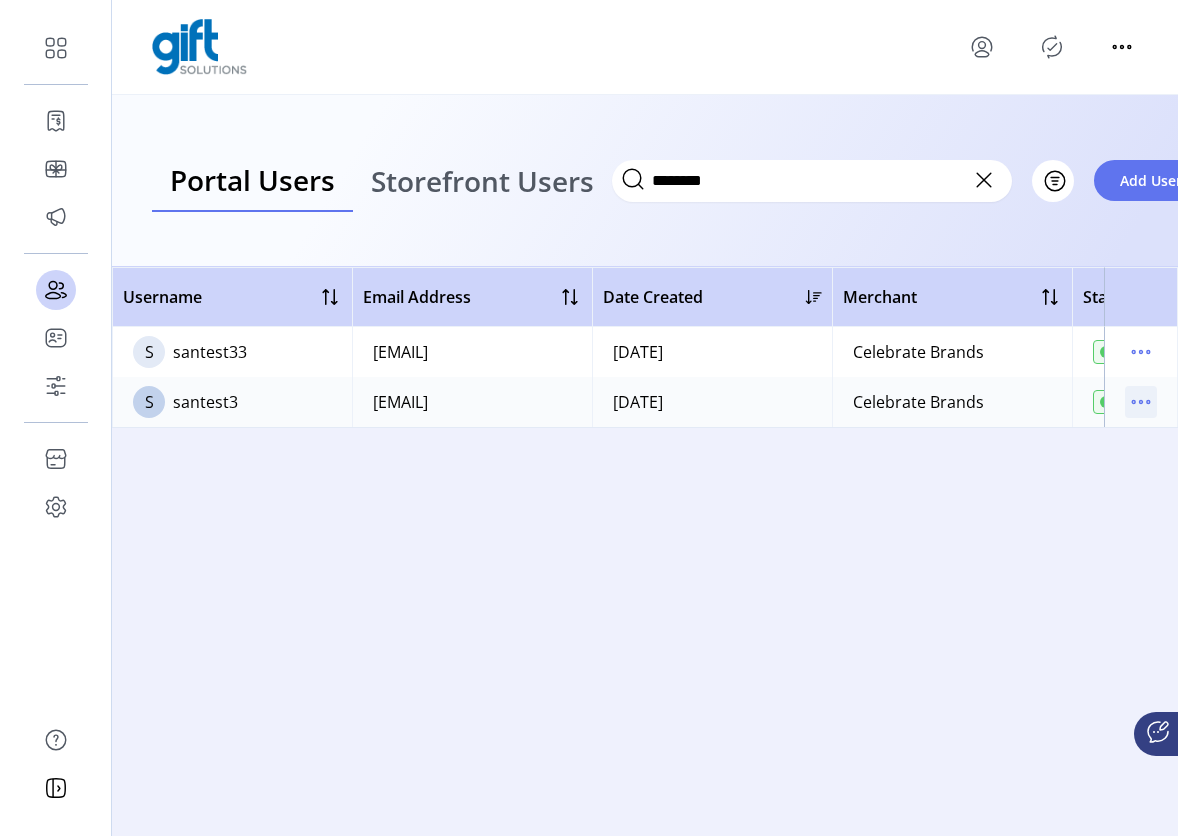 click 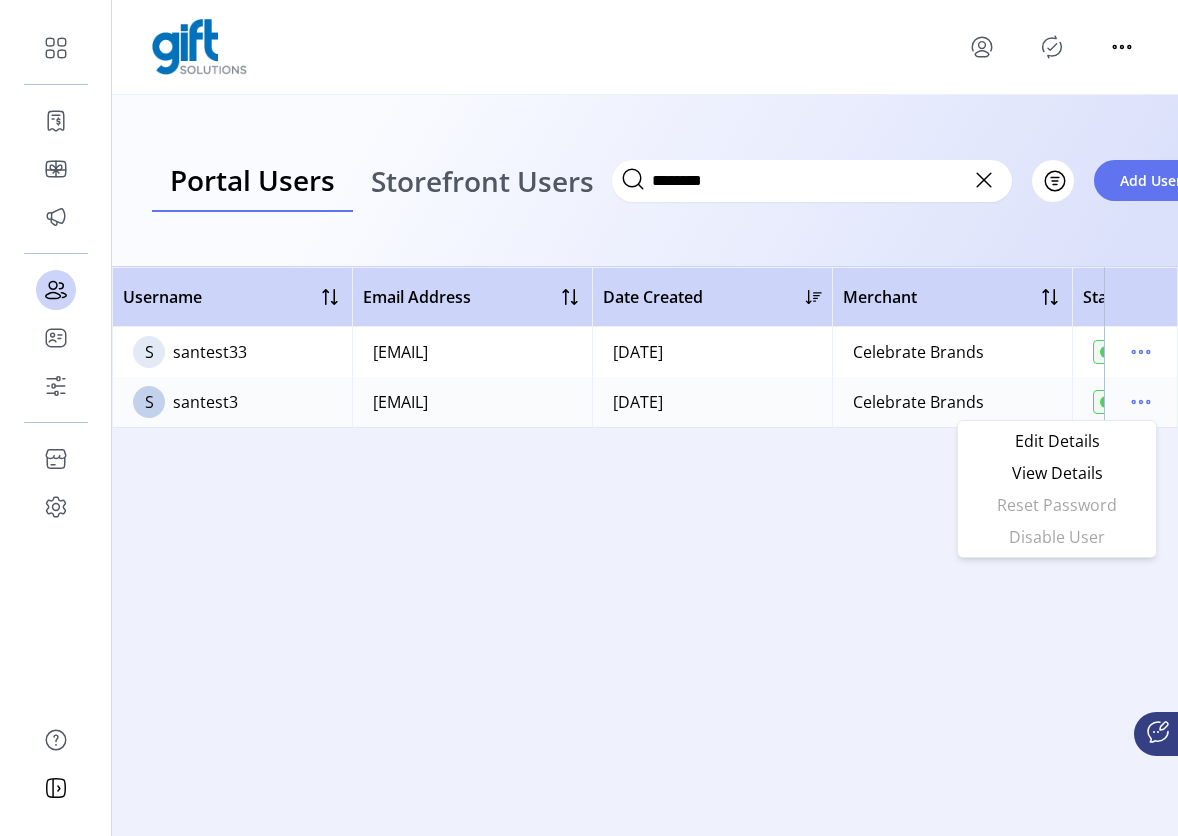 click 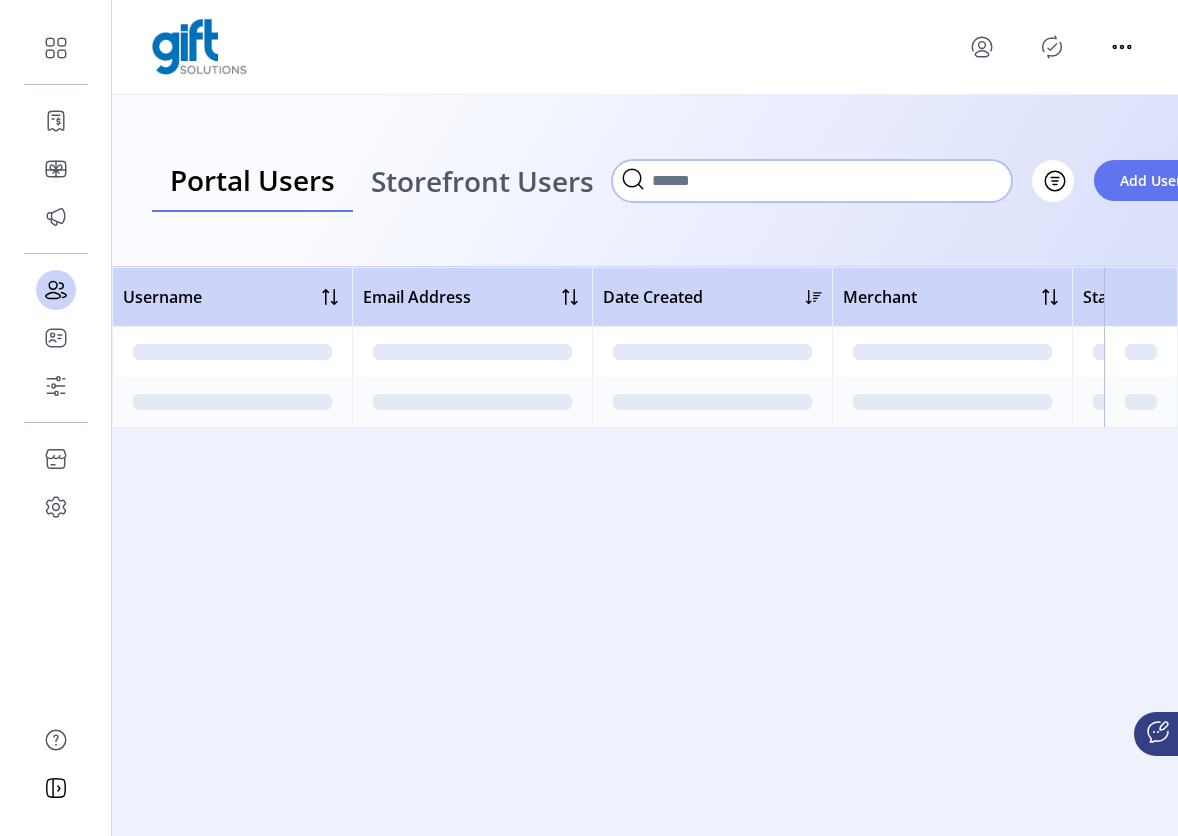 click 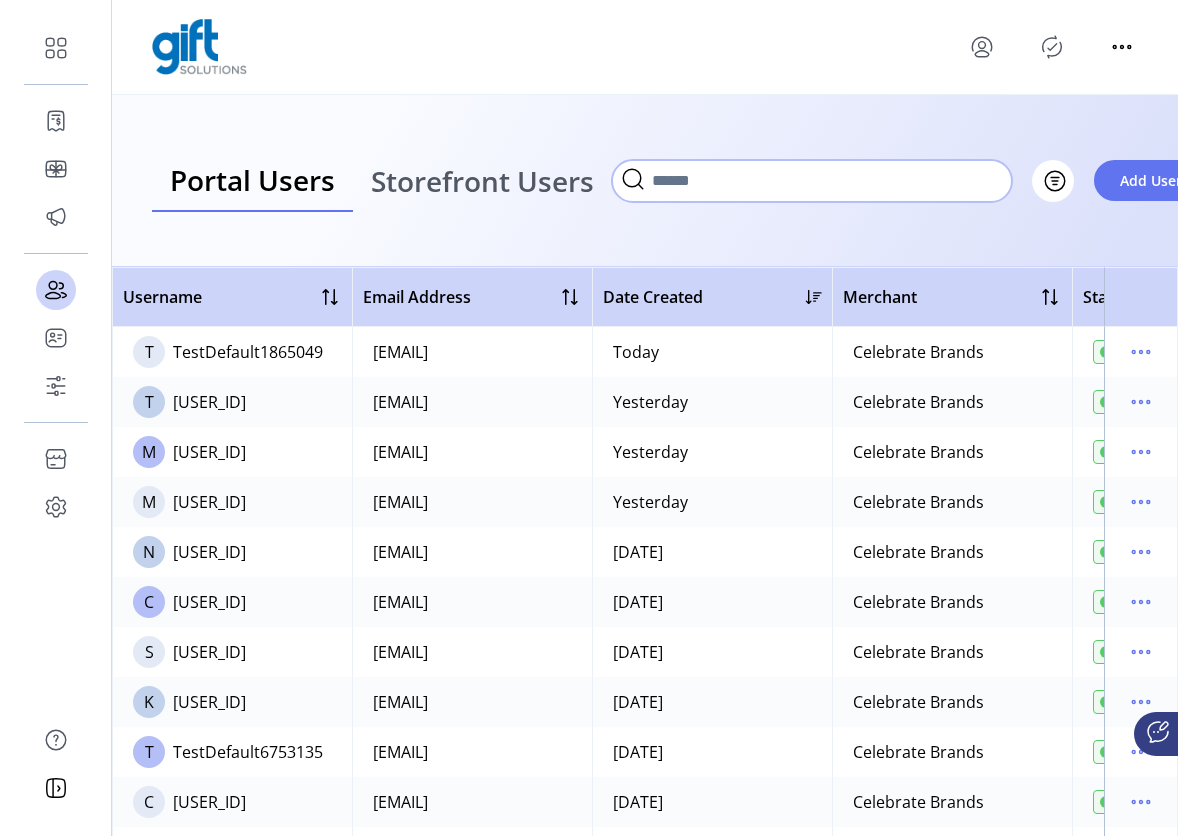paste on "**********" 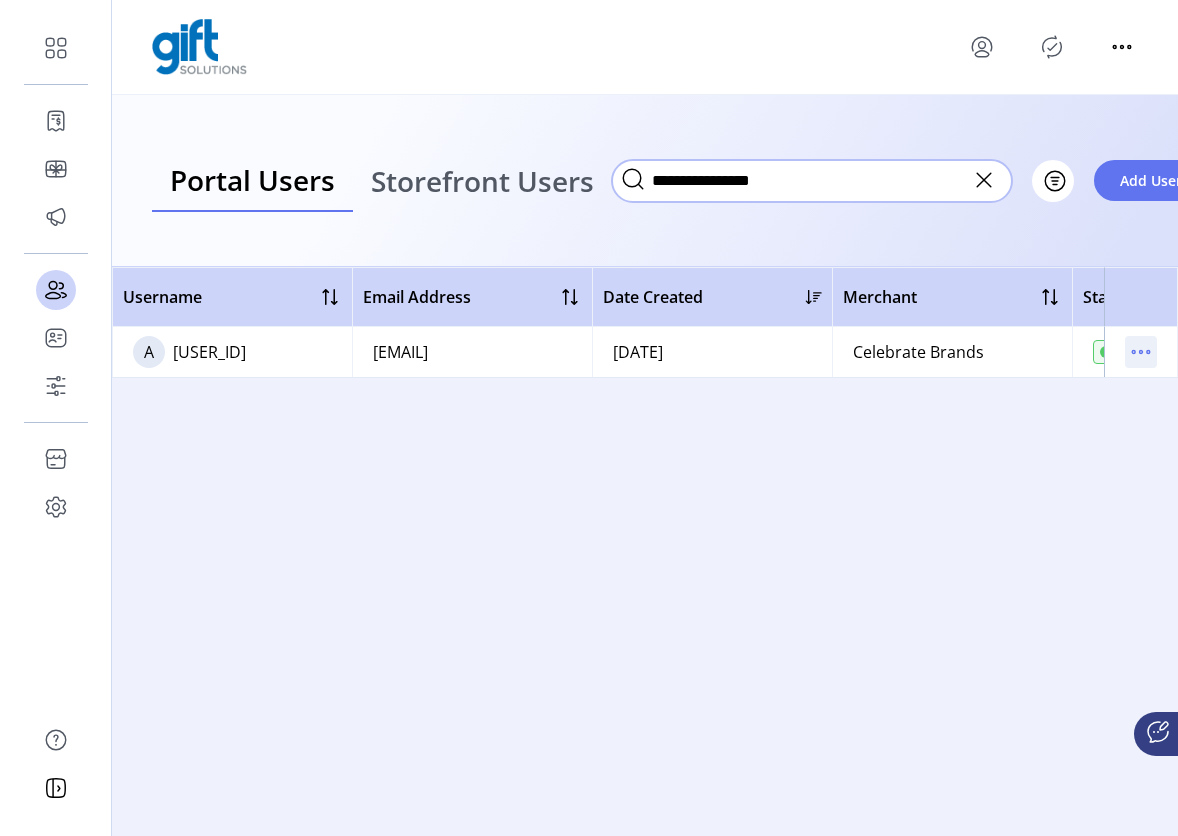 type on "**********" 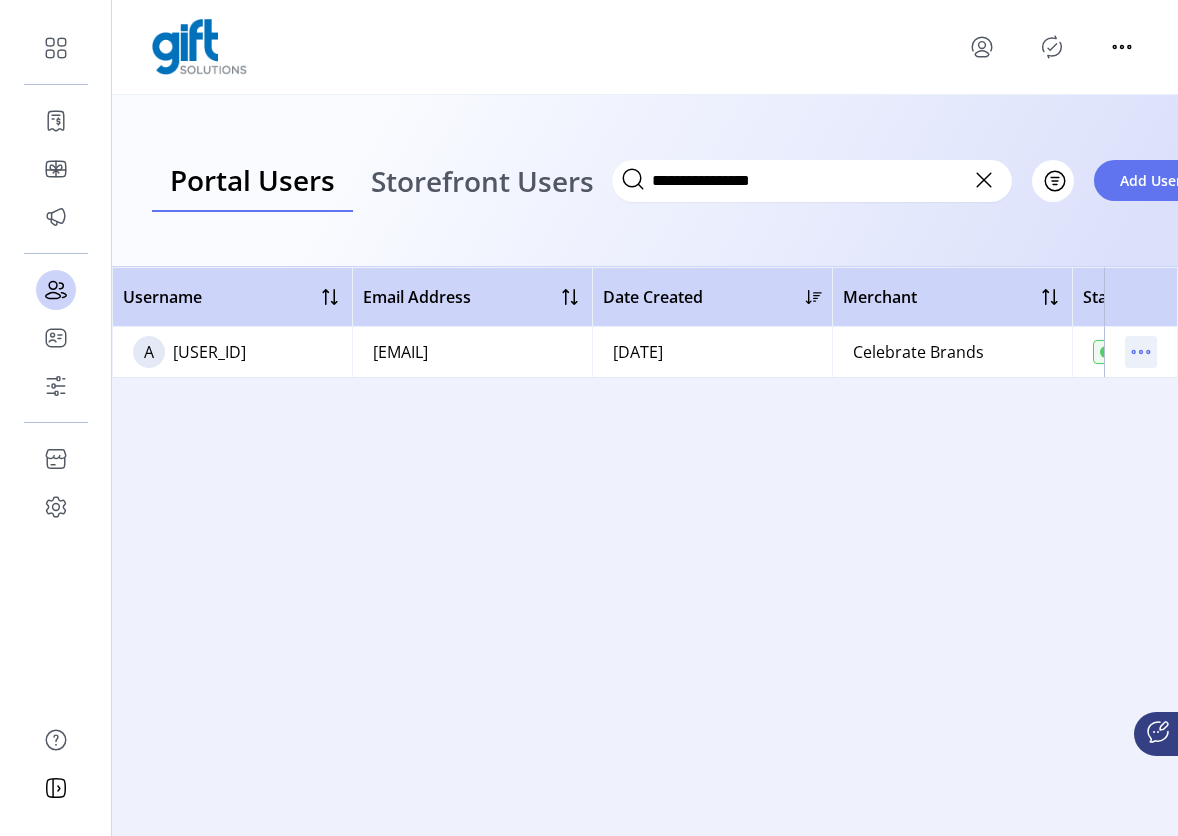 click 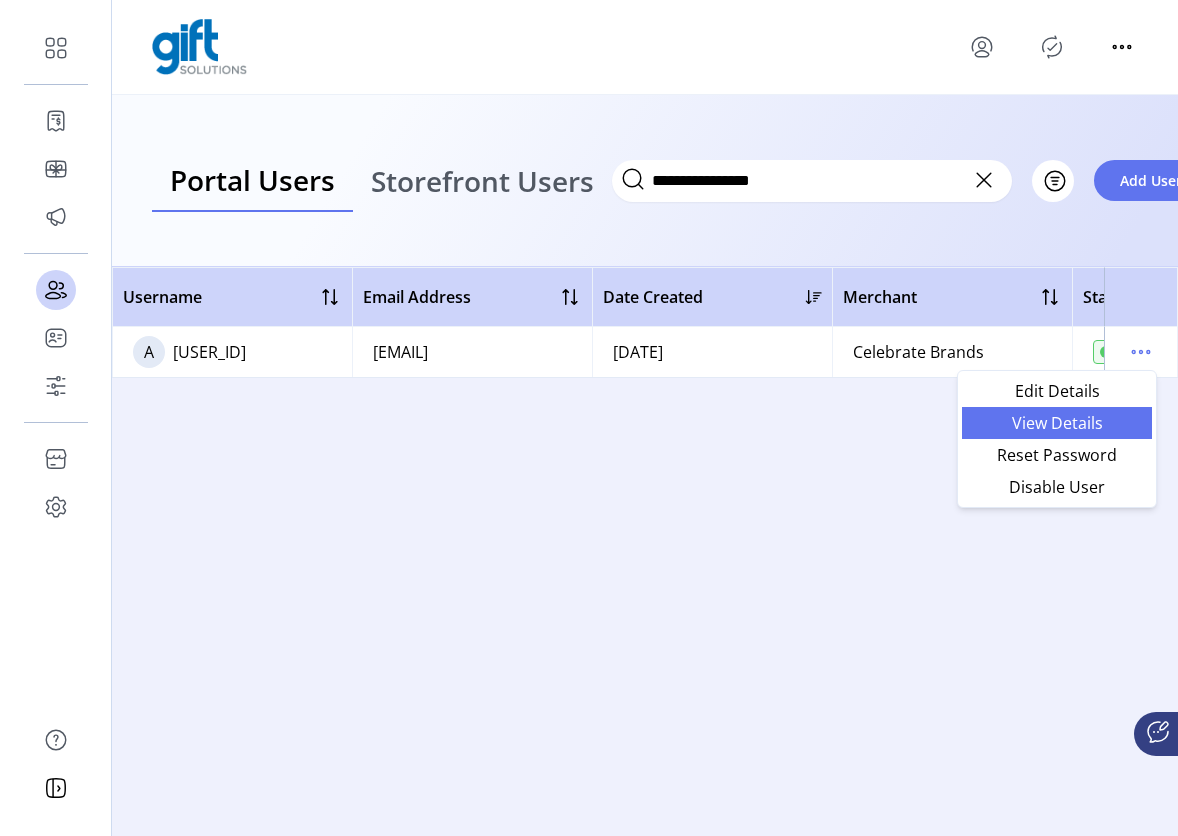 click on "View Details" at bounding box center [1057, 423] 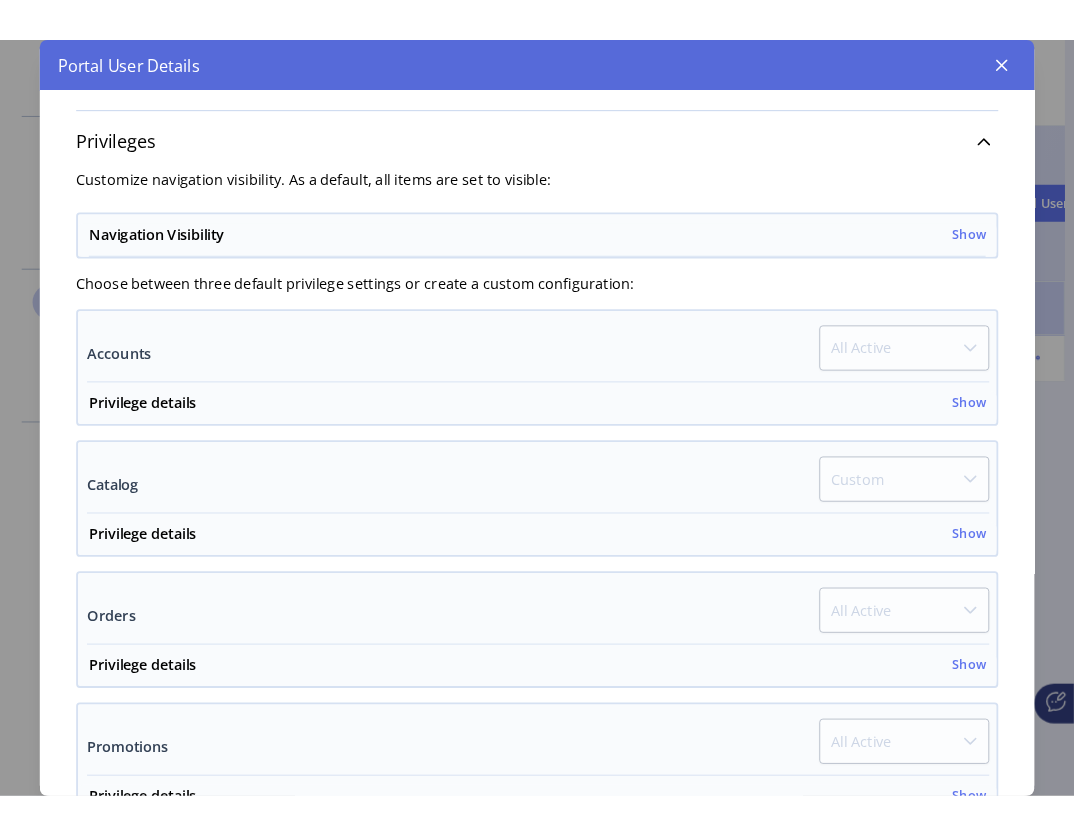 scroll, scrollTop: 0, scrollLeft: 0, axis: both 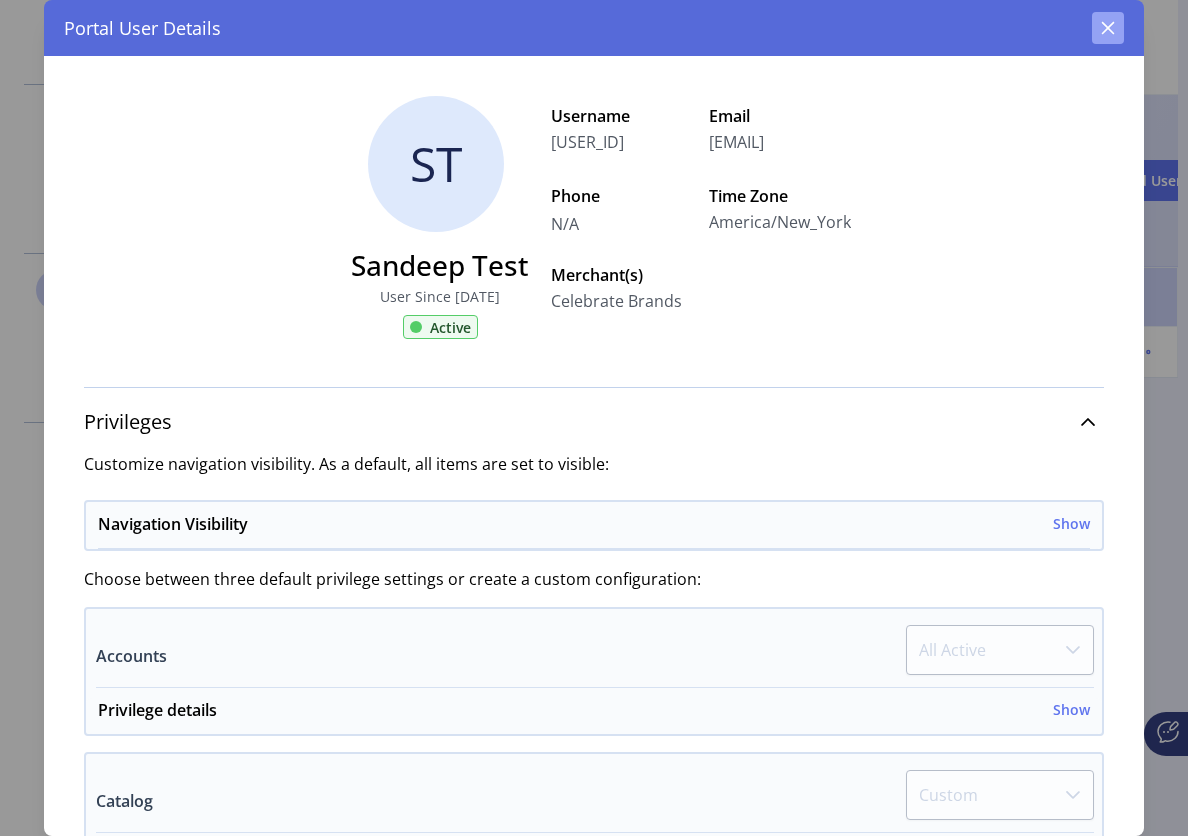 click 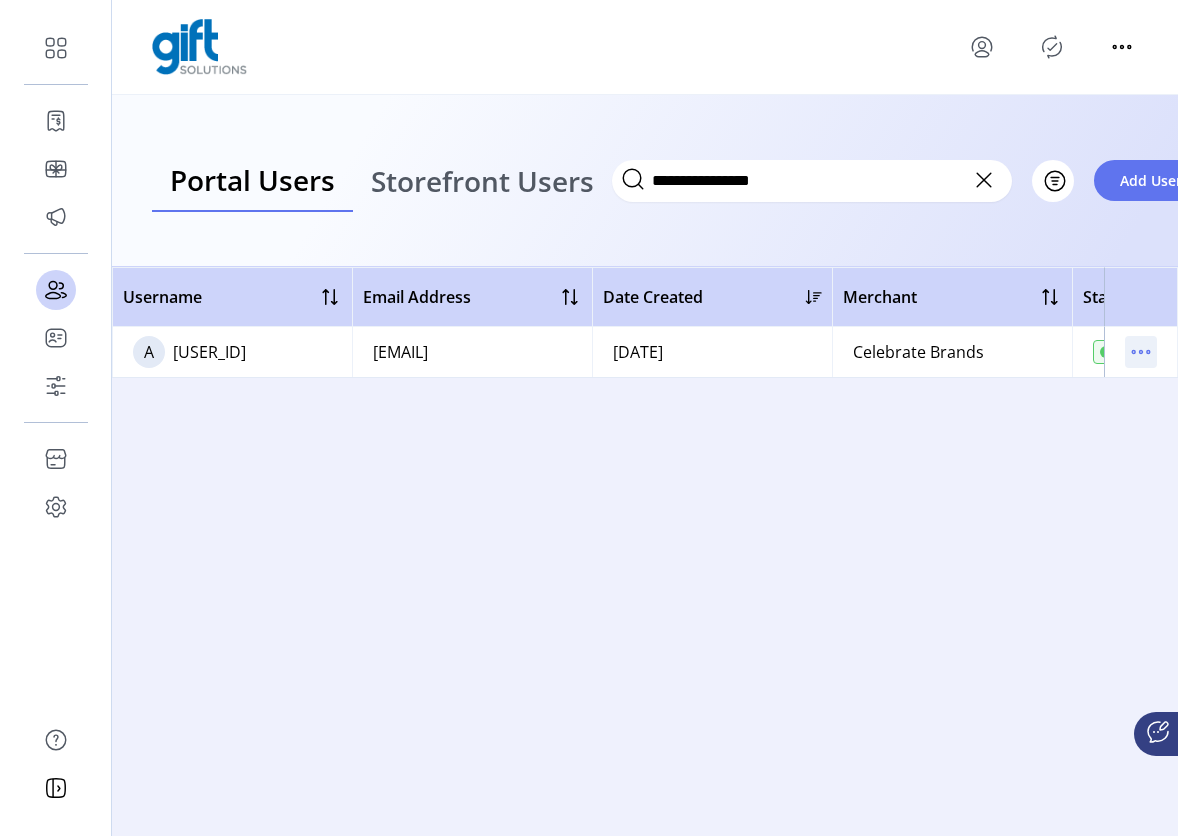 click 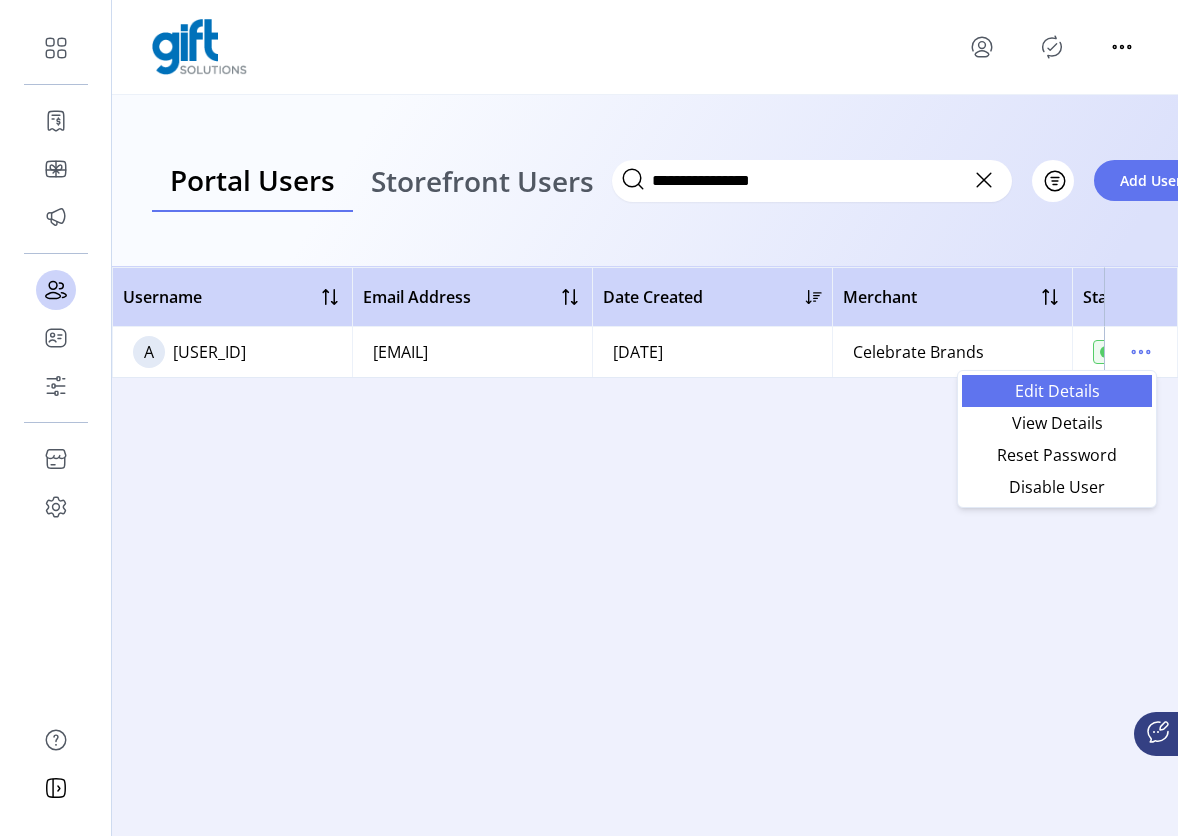 click on "Edit Details" at bounding box center (1057, 391) 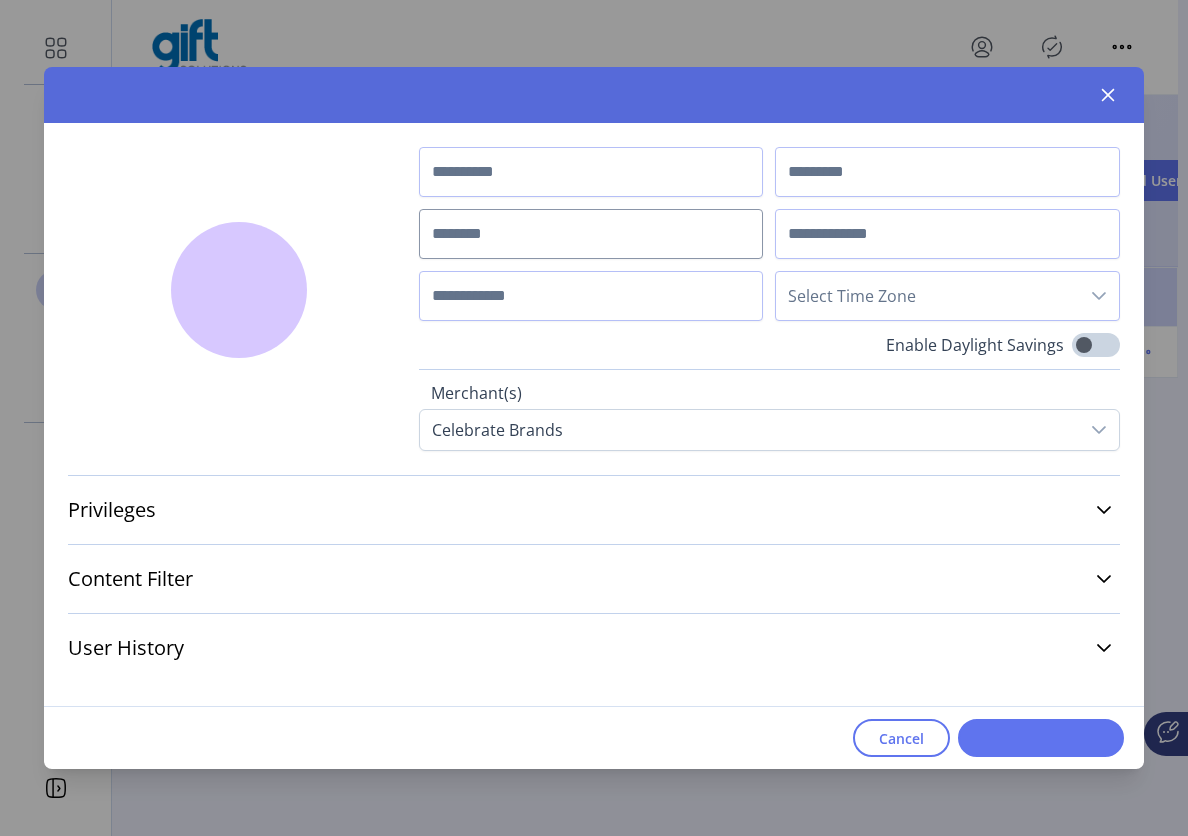 type on "*******" 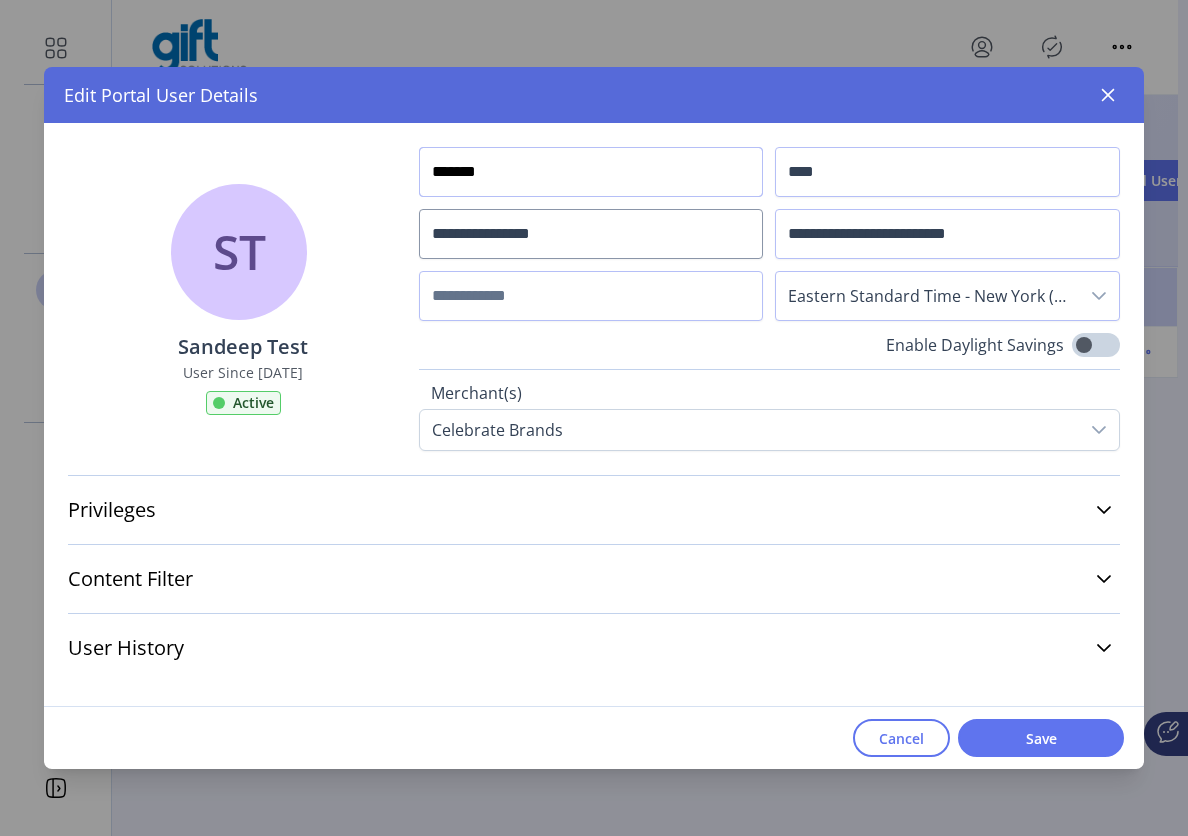 click on "*******" at bounding box center [591, 172] 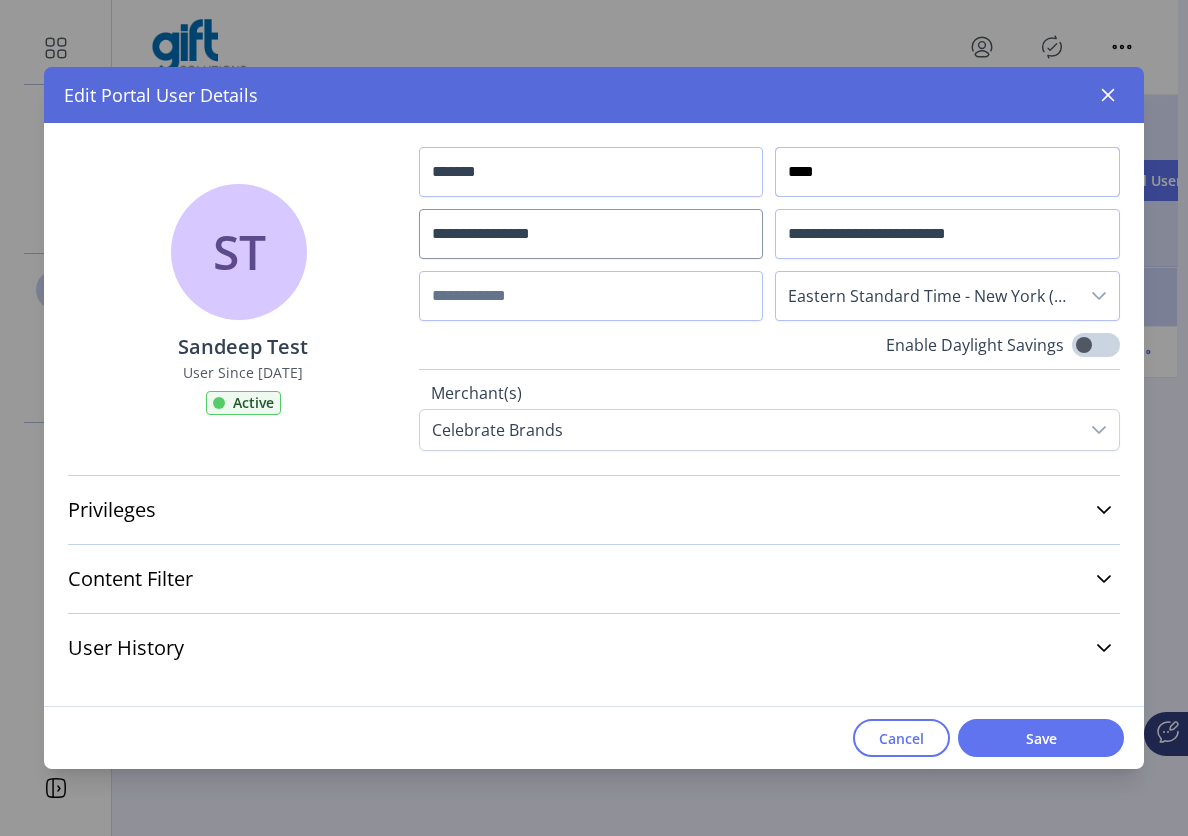 drag, startPoint x: 789, startPoint y: 171, endPoint x: 753, endPoint y: 169, distance: 36.05551 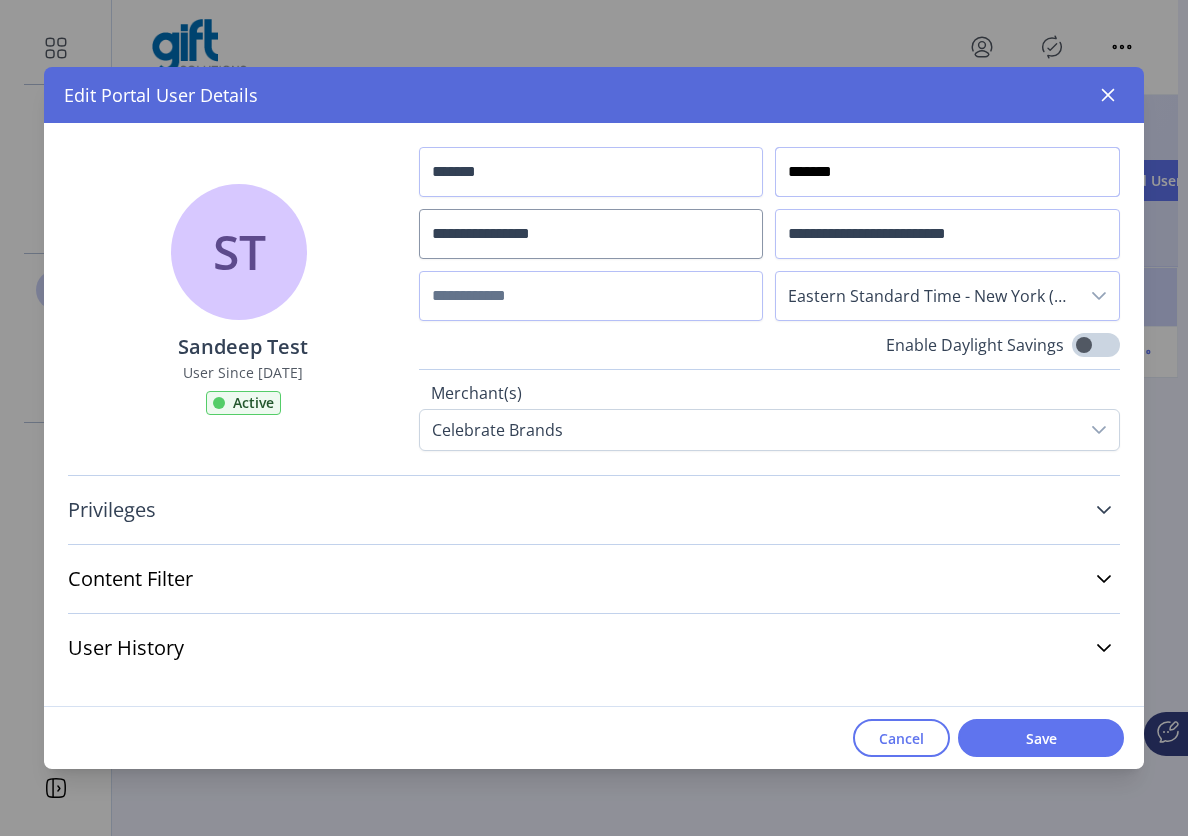 type on "*******" 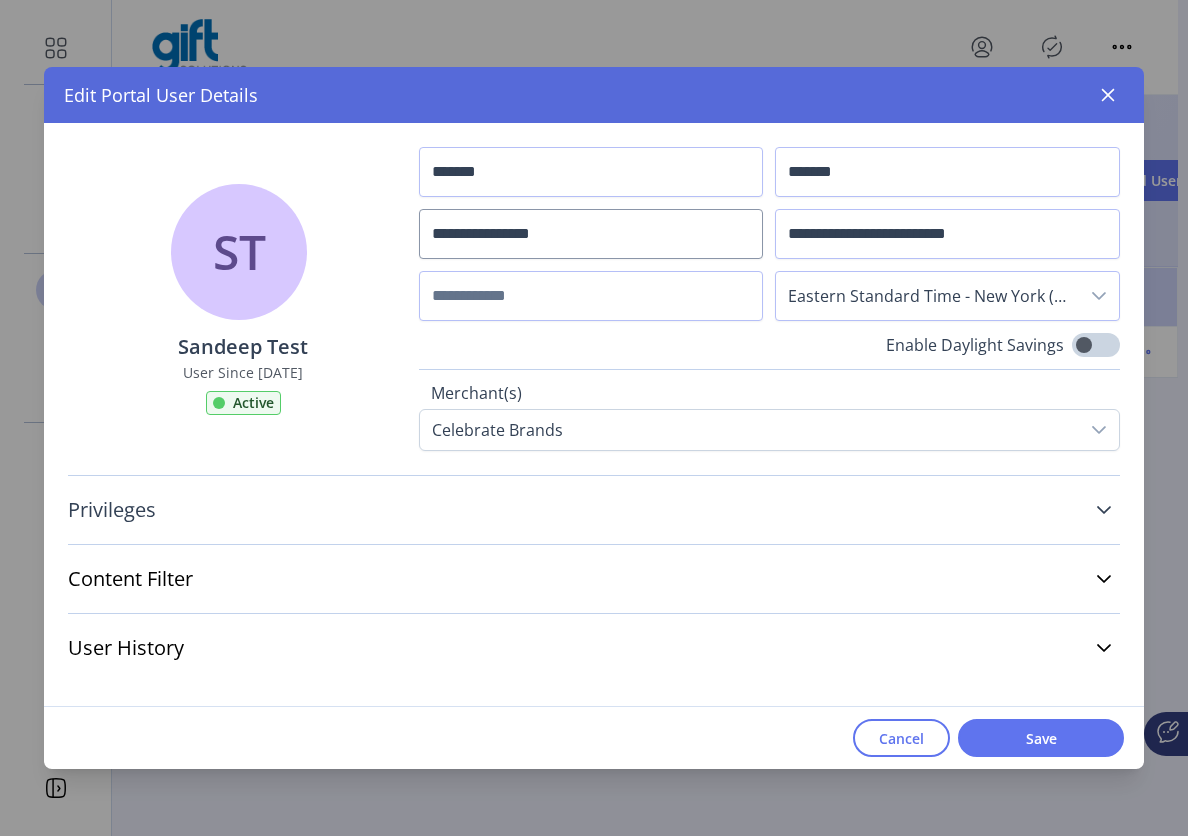 click on "Privileges" at bounding box center [594, 510] 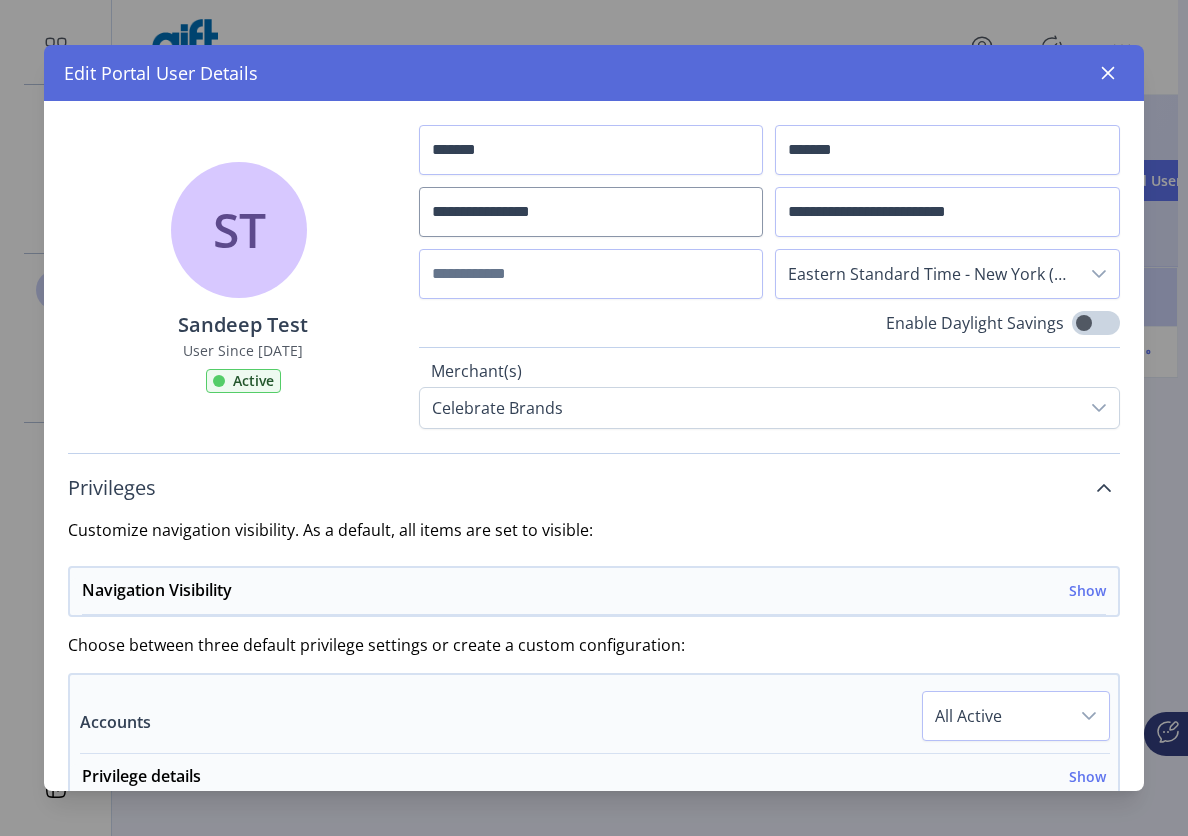 click 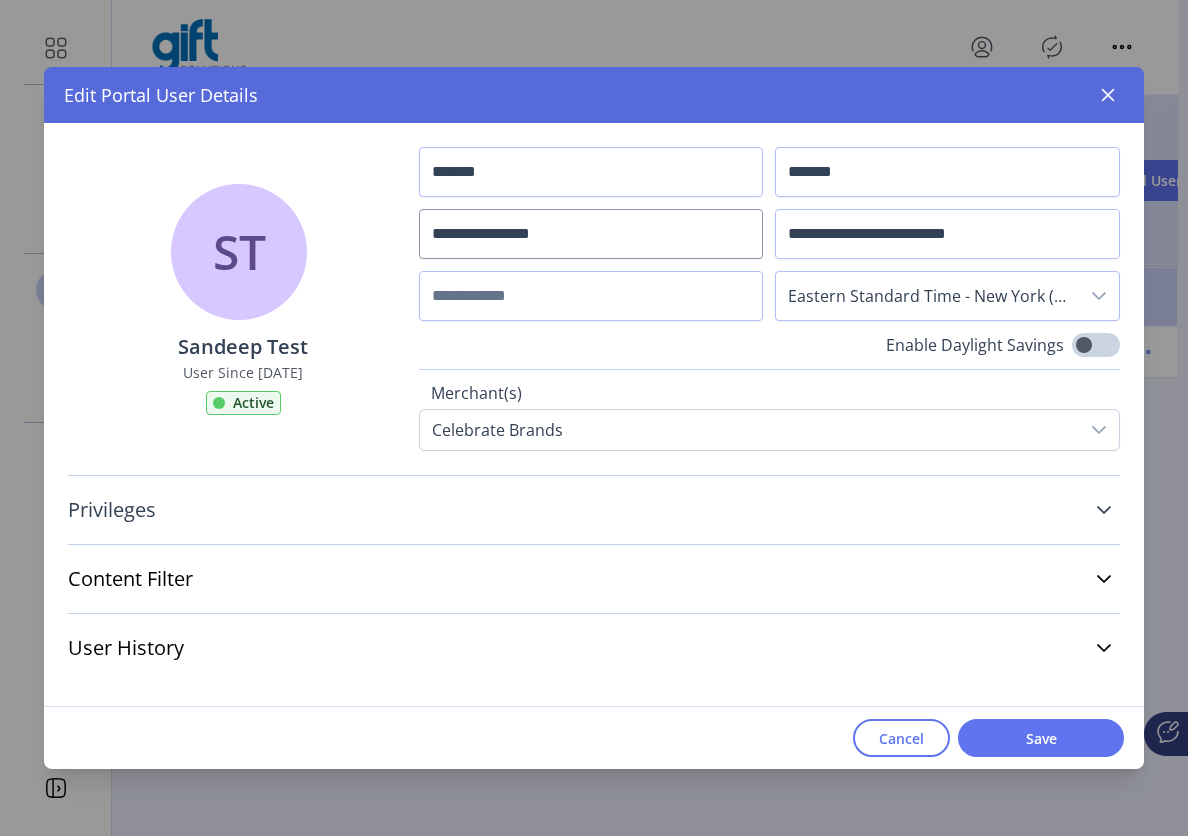drag, startPoint x: 1056, startPoint y: 741, endPoint x: 1102, endPoint y: 741, distance: 46 